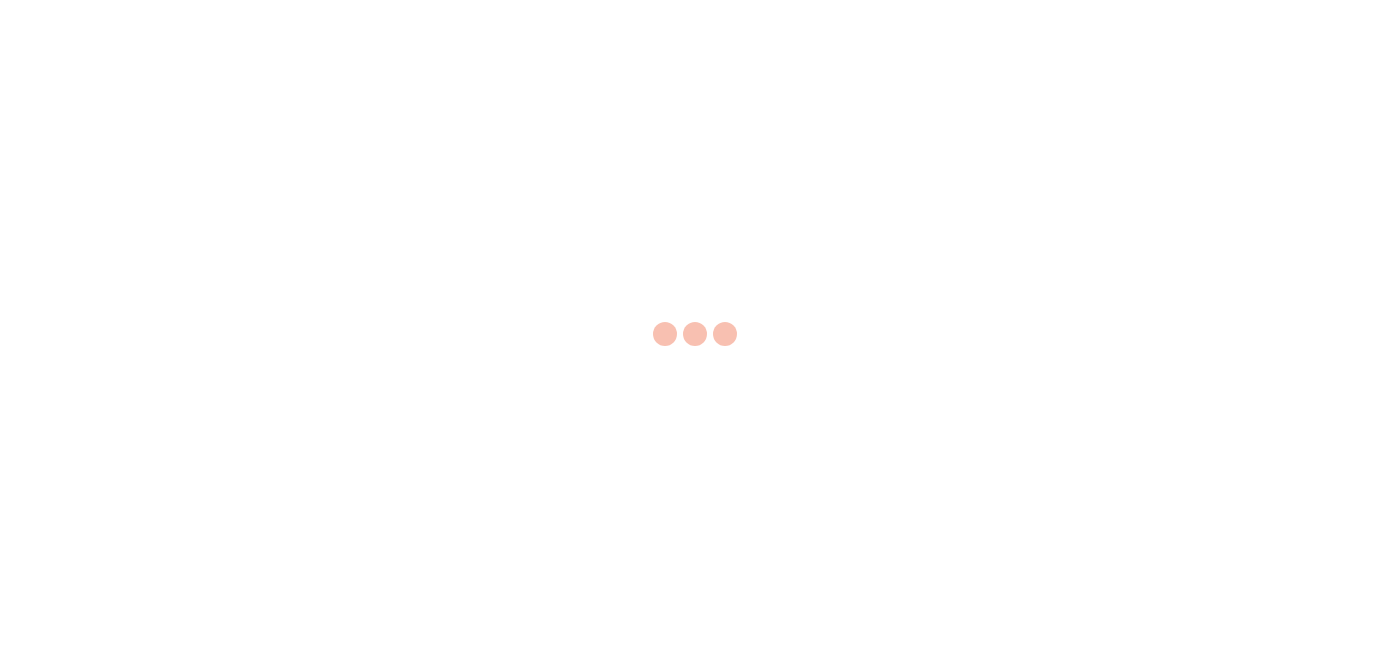 scroll, scrollTop: 0, scrollLeft: 0, axis: both 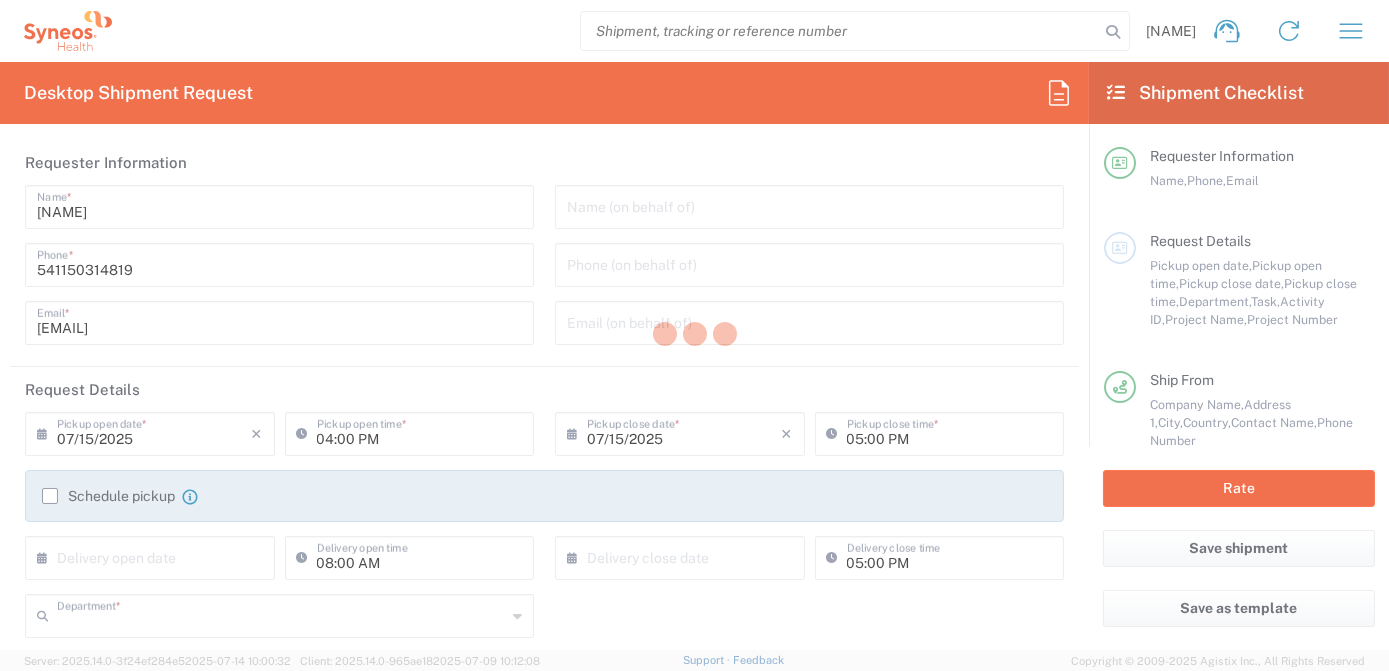 type on "3190" 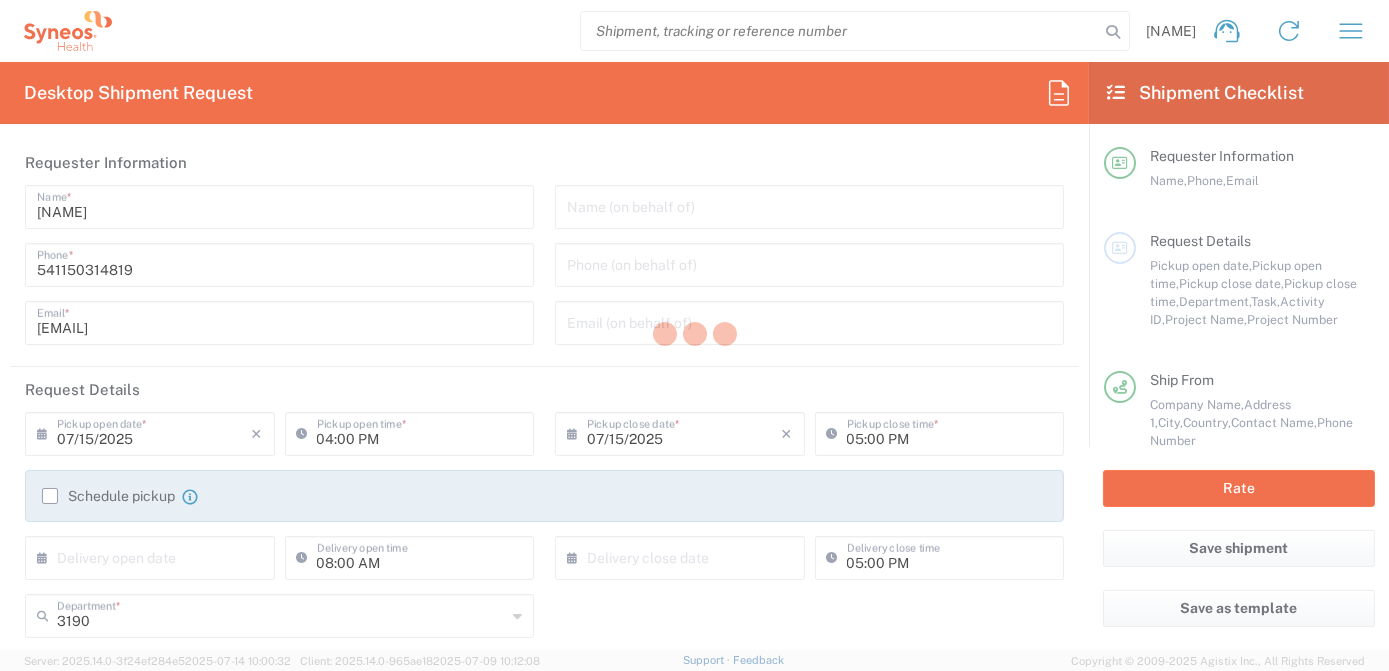 type on "Syneos Health Argentina SA" 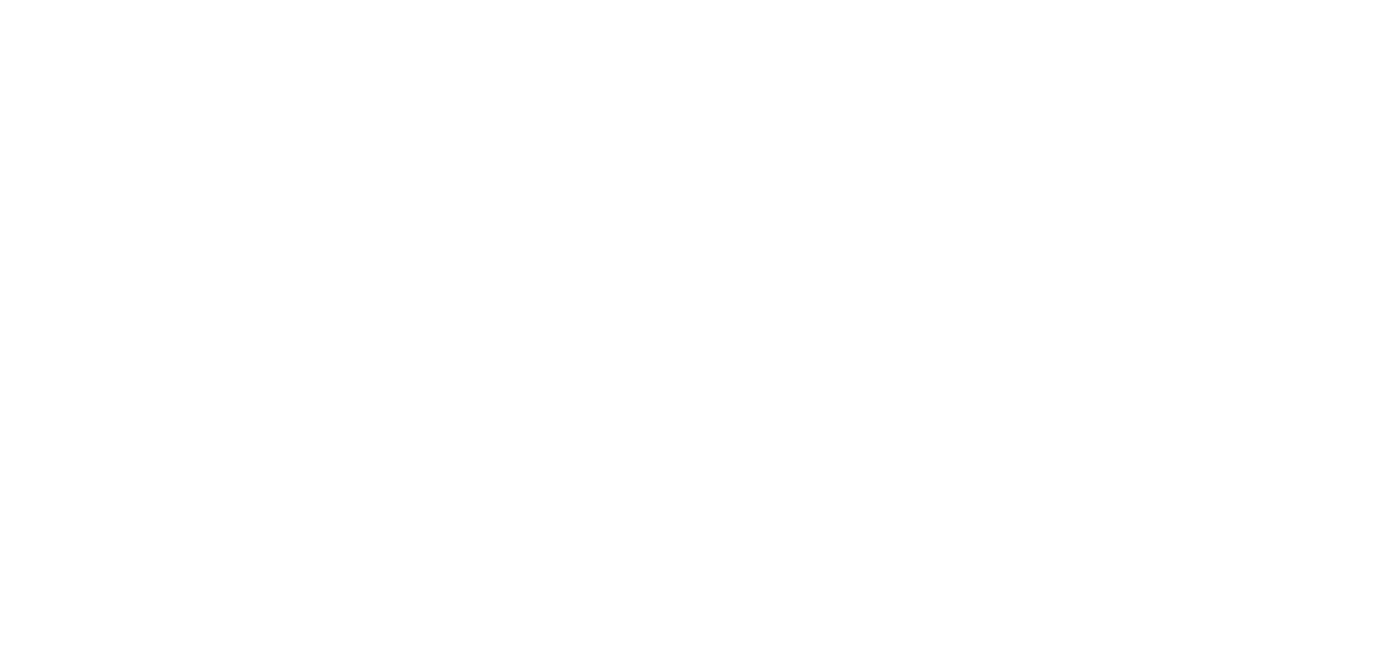 scroll, scrollTop: 0, scrollLeft: 0, axis: both 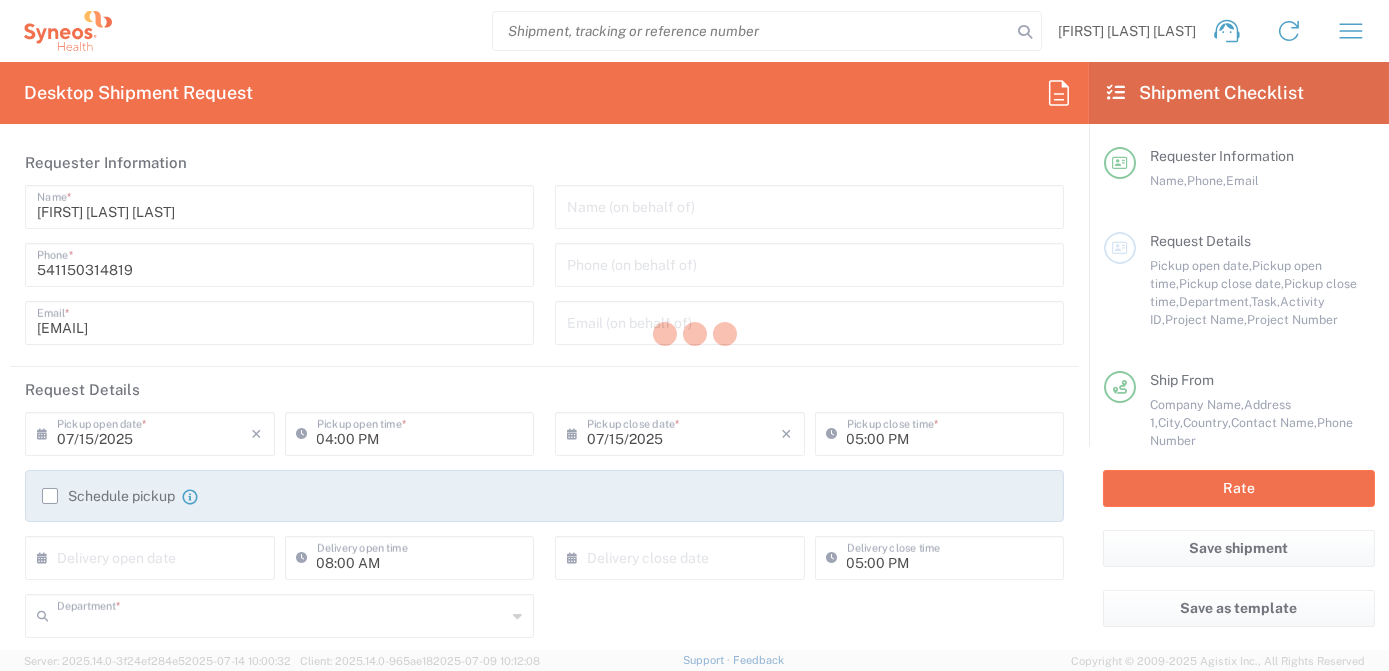 type on "3190" 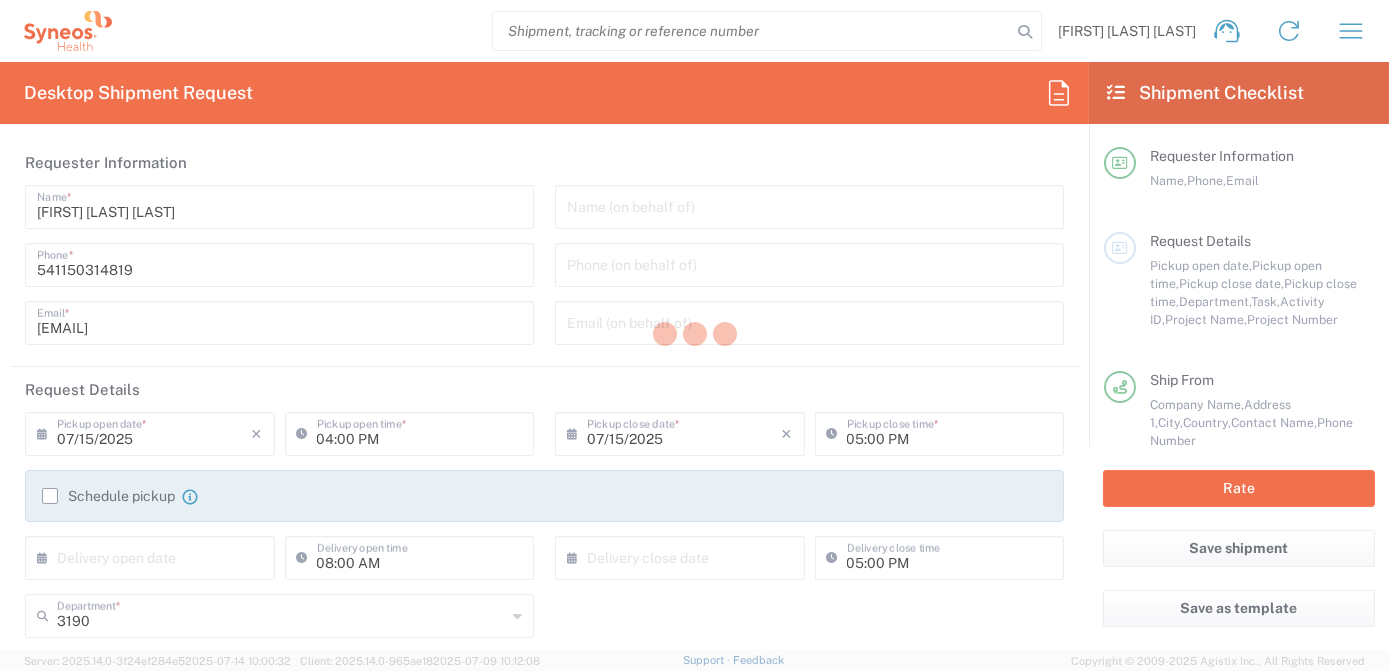 type on "Argentina" 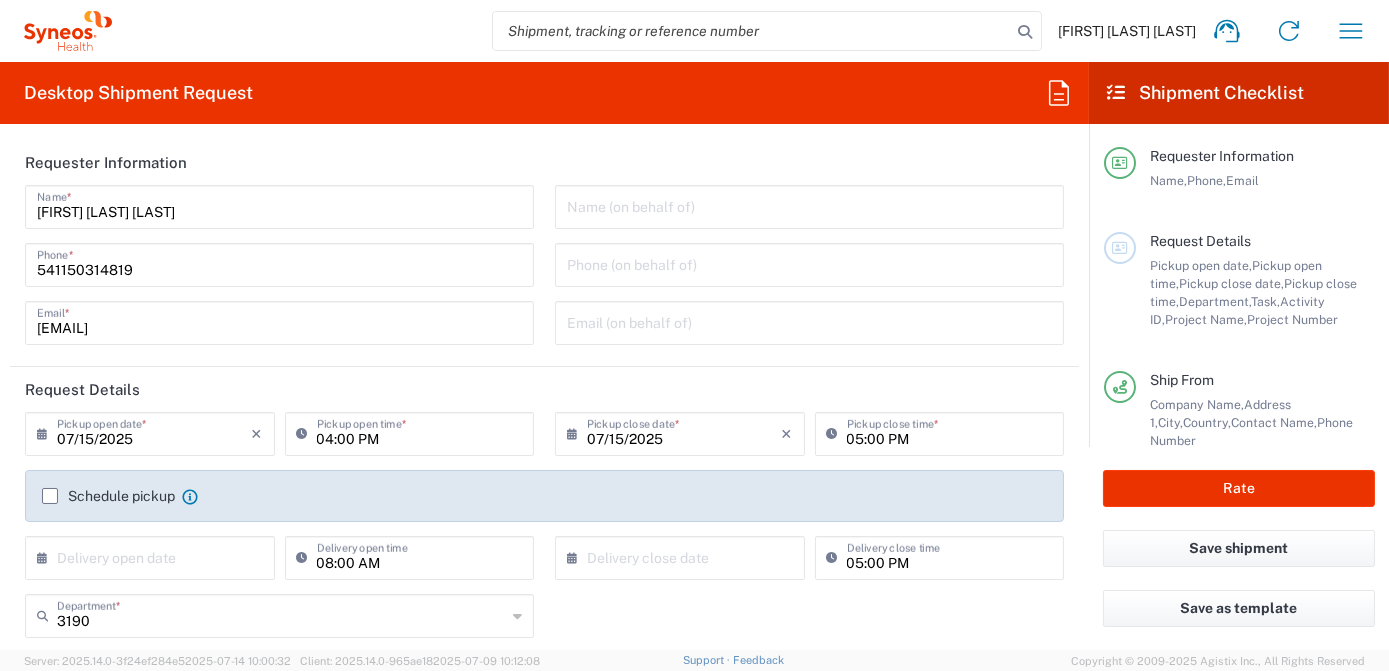type on "Syneos Health Argentina SA" 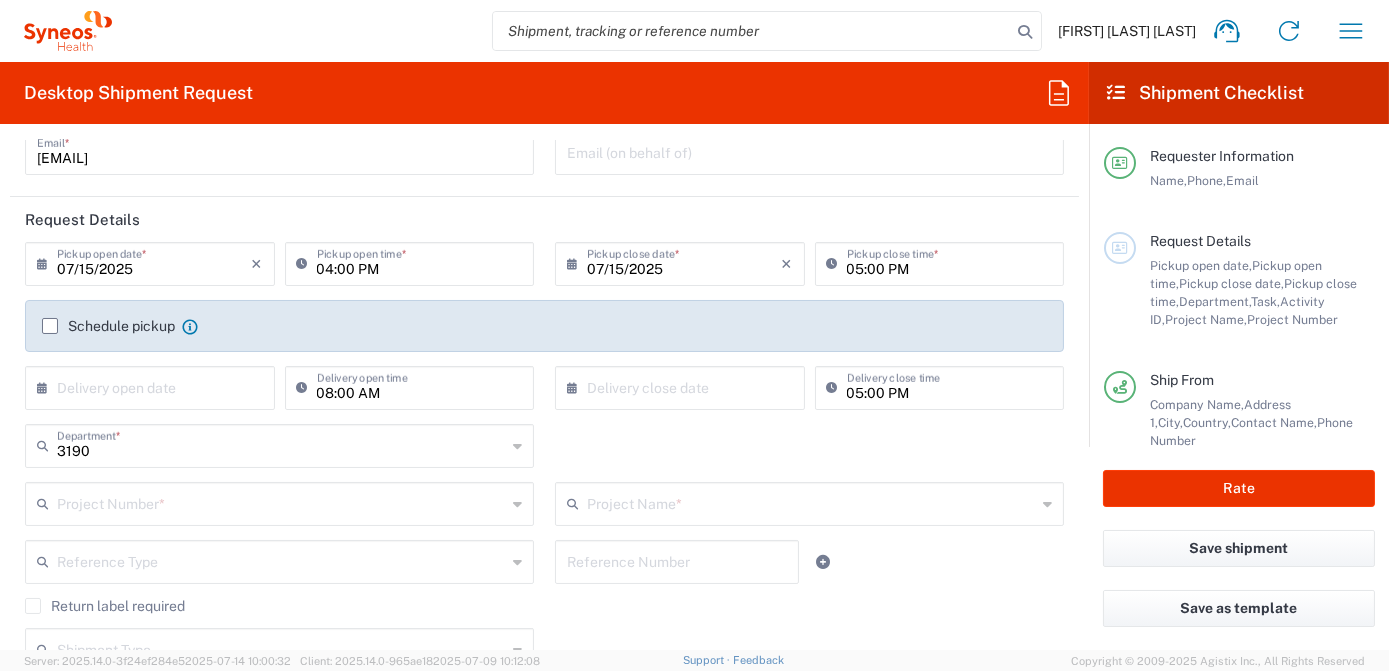 scroll, scrollTop: 181, scrollLeft: 0, axis: vertical 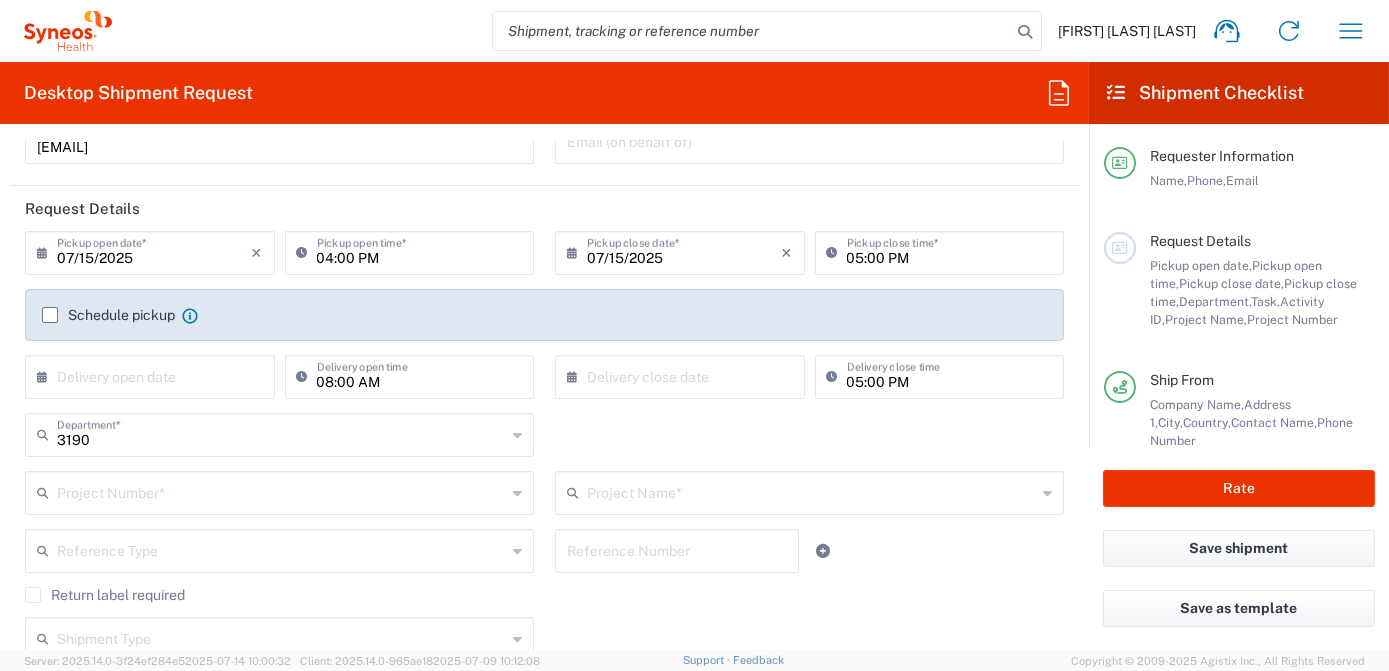 click at bounding box center [281, 491] 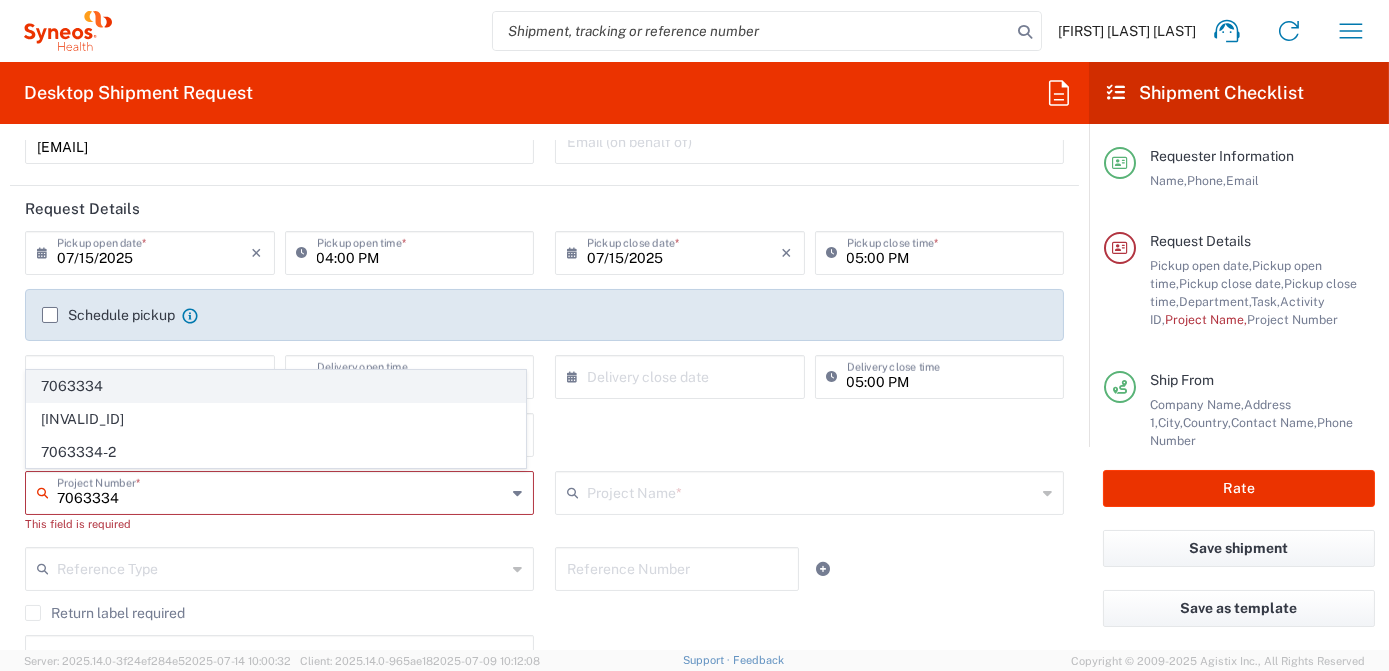 type on "7063334" 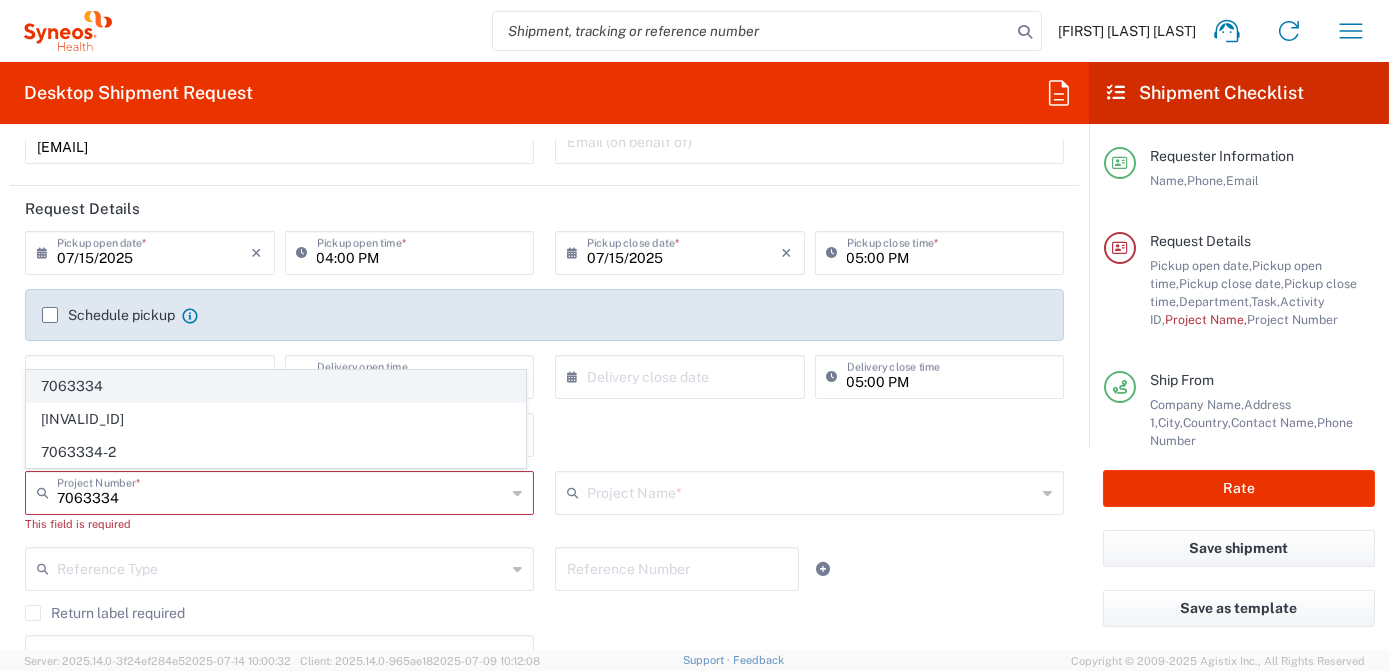 click on "7063334" 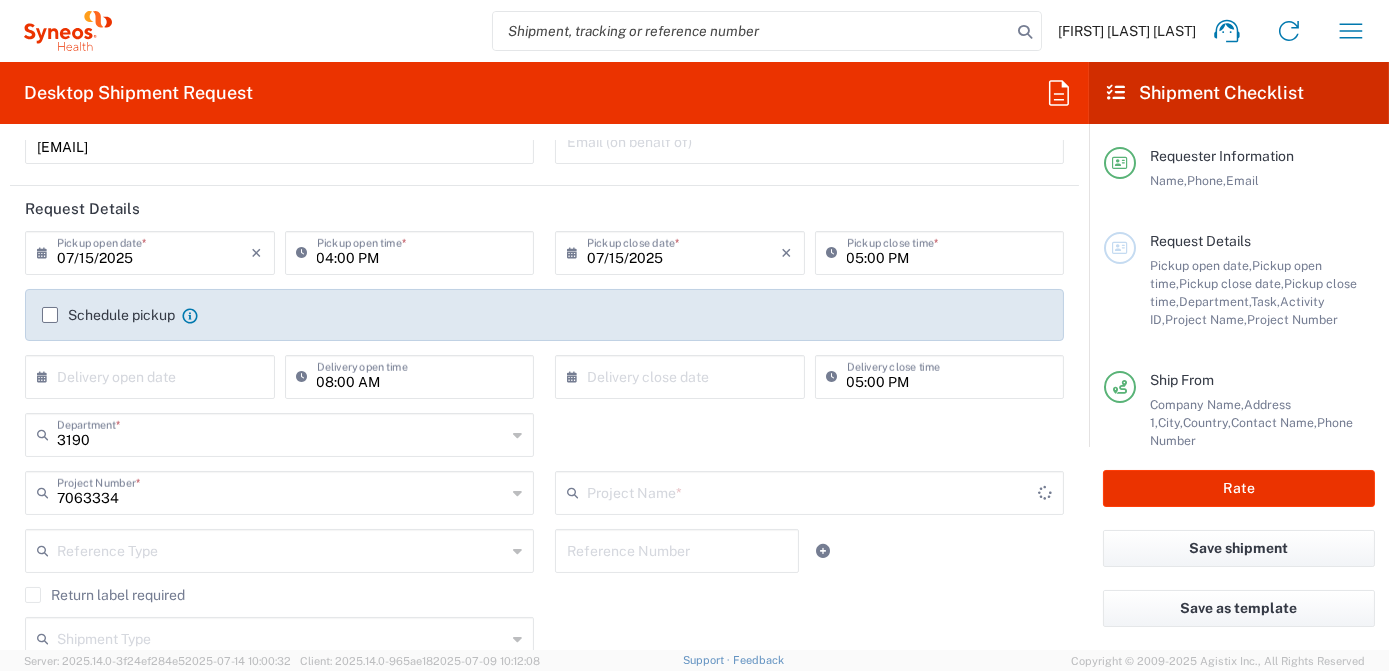 type on "Mineralys [NUMBER]" 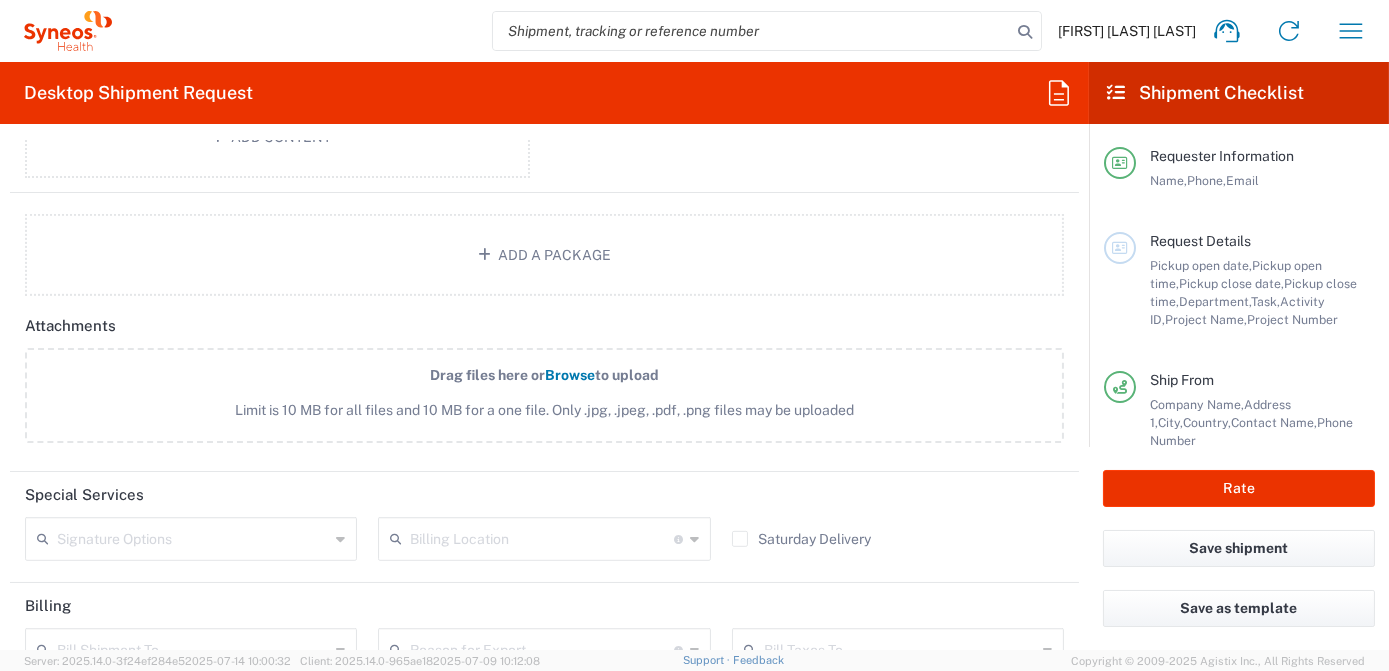 scroll, scrollTop: 2272, scrollLeft: 0, axis: vertical 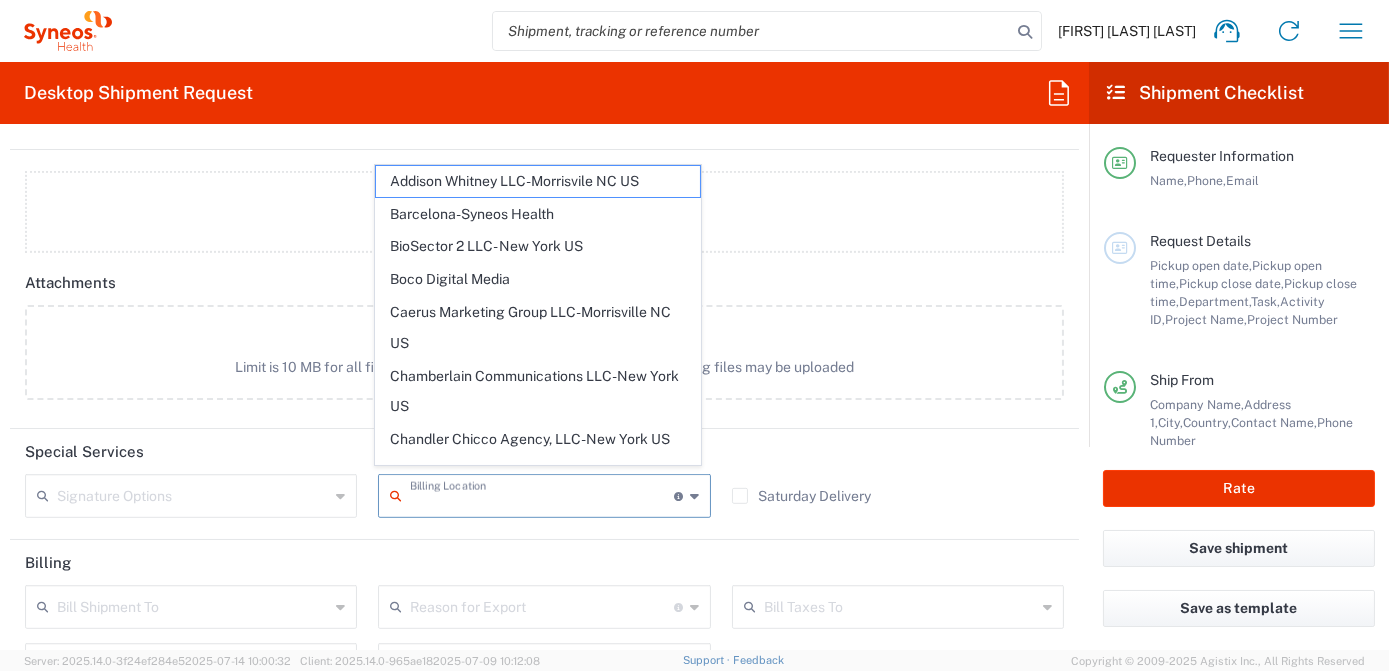 click at bounding box center (541, 494) 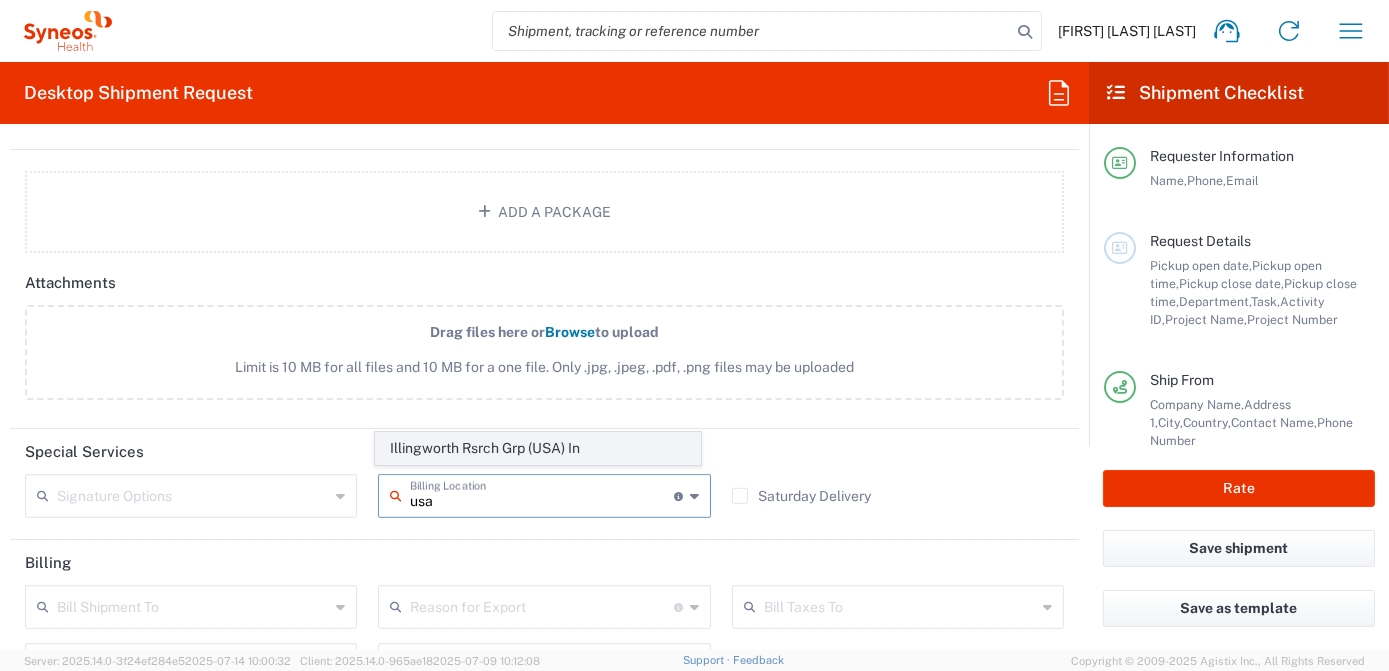 click on "Illingworth Rsrch Grp (USA) In" 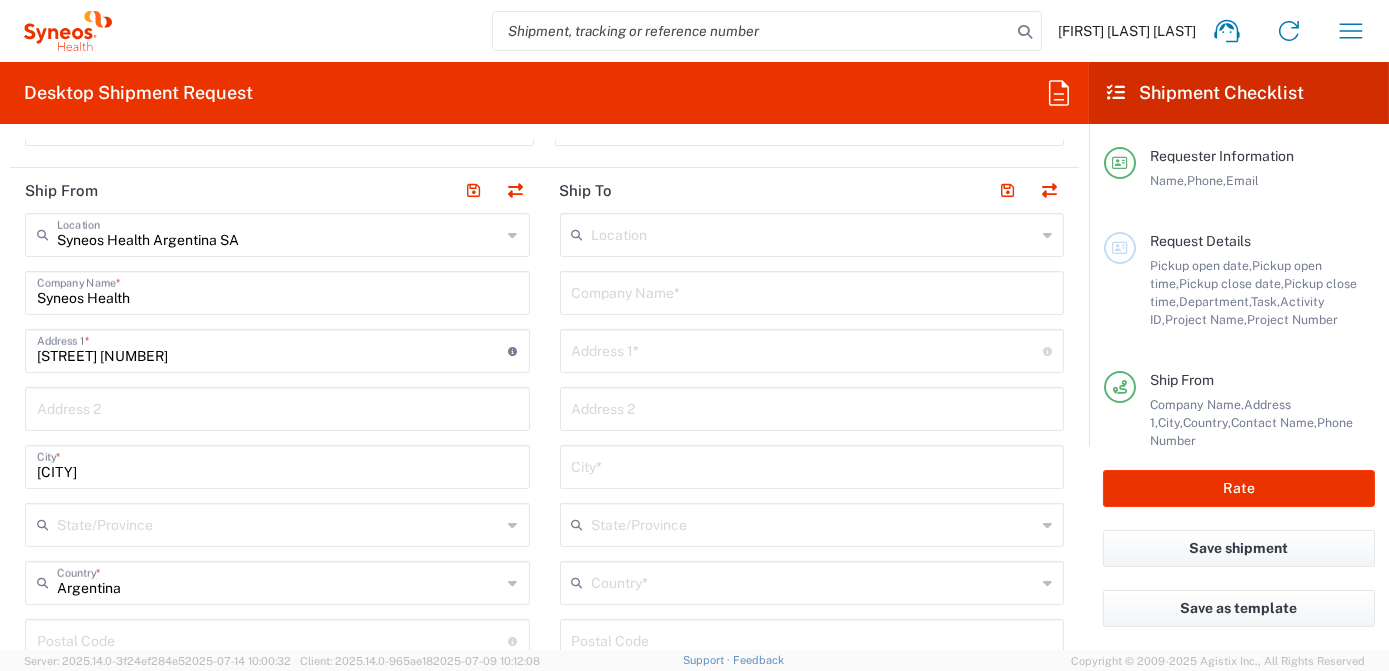 scroll, scrollTop: 727, scrollLeft: 0, axis: vertical 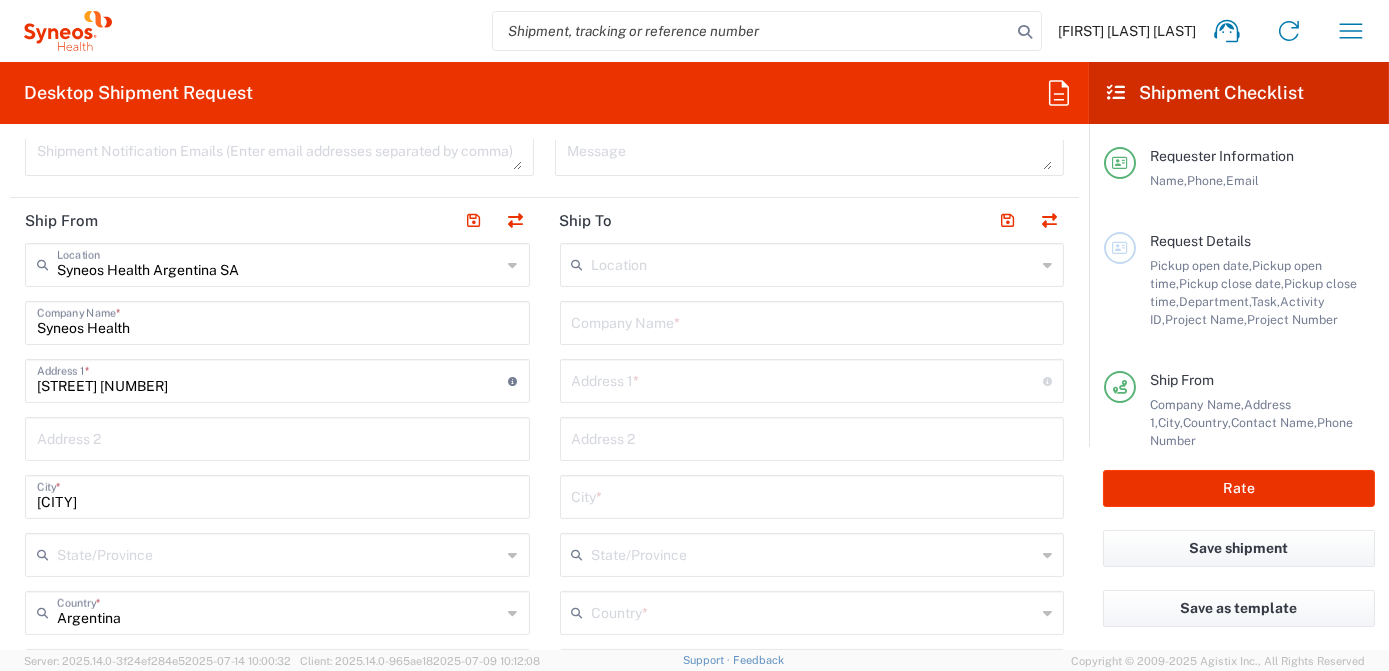 drag, startPoint x: 149, startPoint y: 329, endPoint x: -4, endPoint y: 313, distance: 153.83432 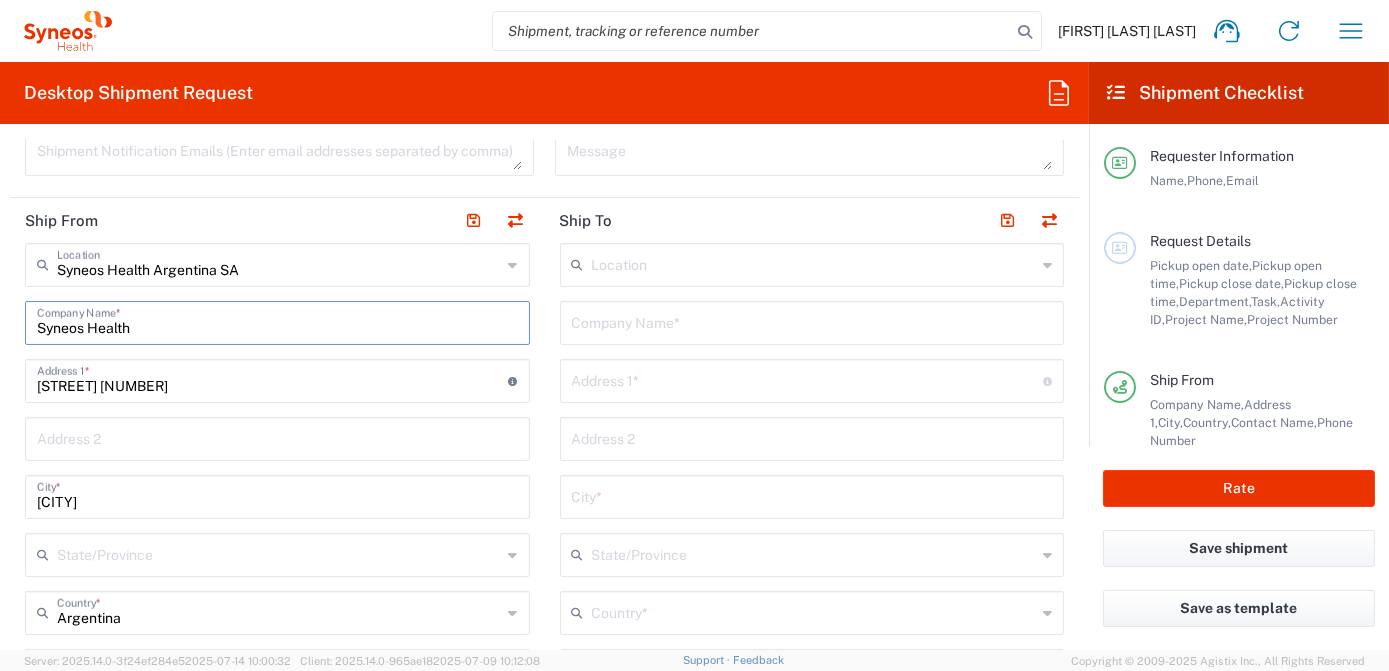 type on "s" 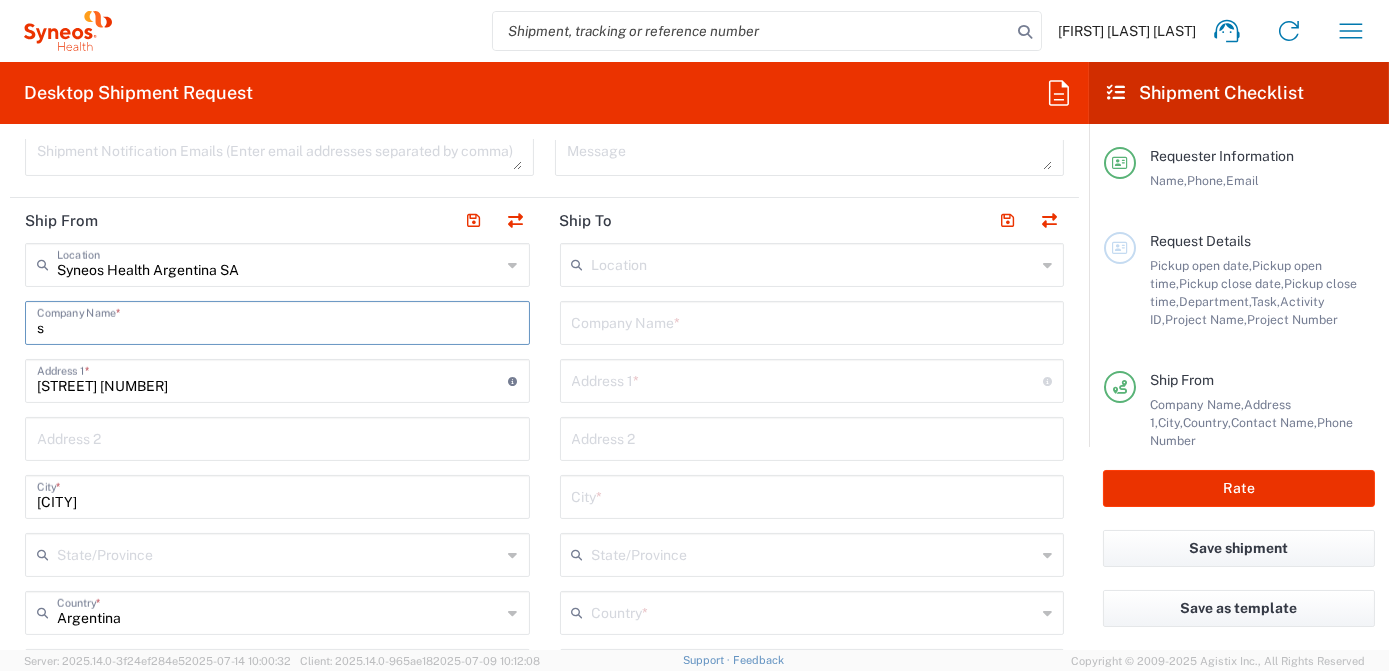 type 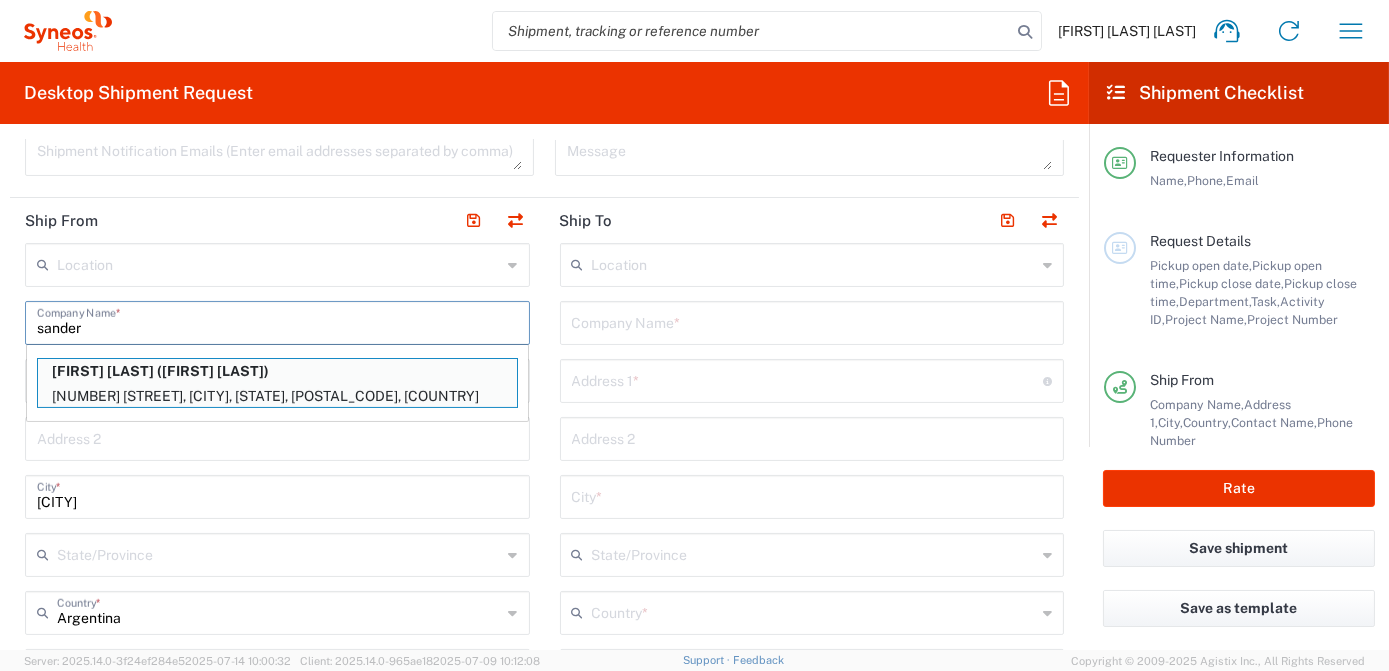 click on "[FIRST] [LAST] ([FIRST] [LAST])" at bounding box center (277, 371) 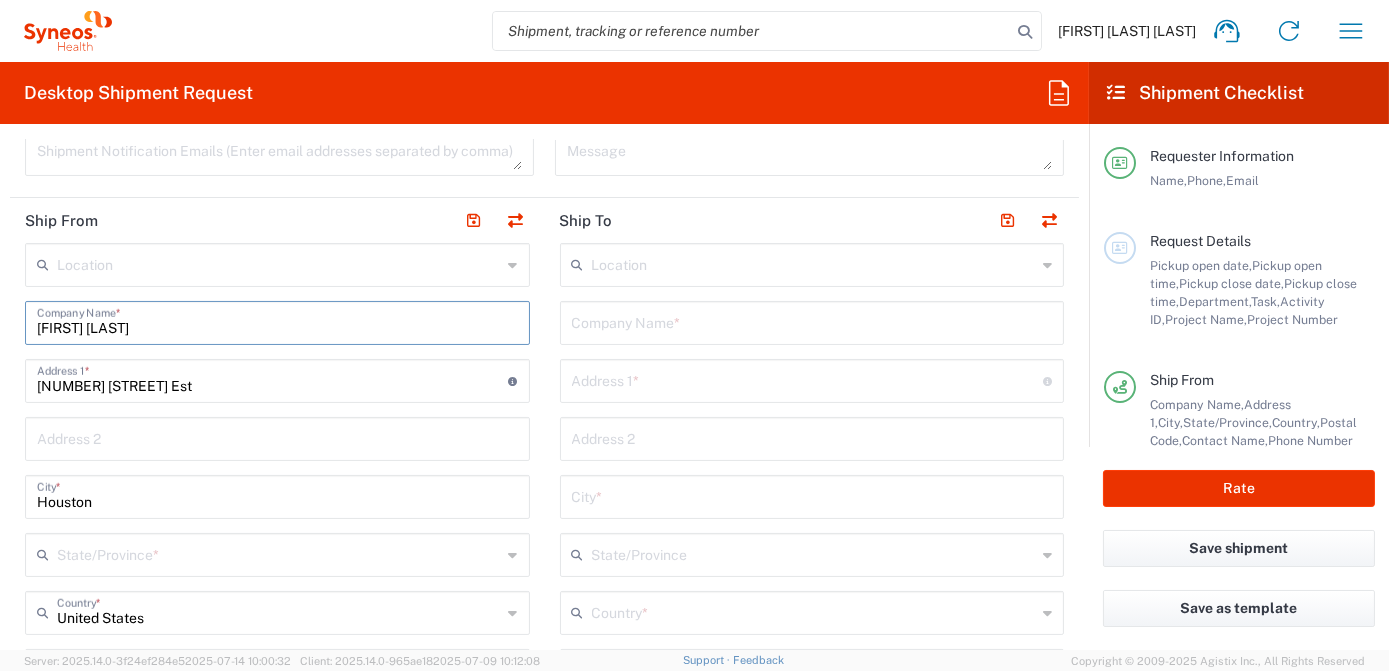 type on "Texas" 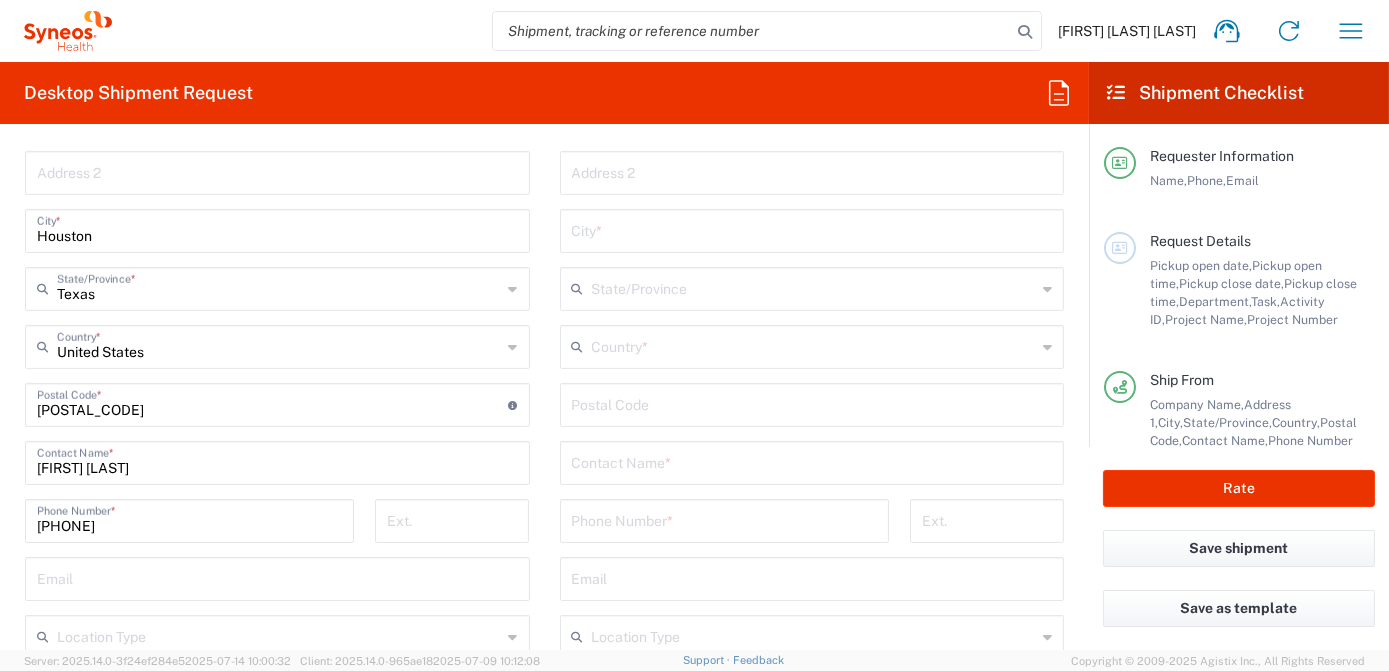 scroll, scrollTop: 1000, scrollLeft: 0, axis: vertical 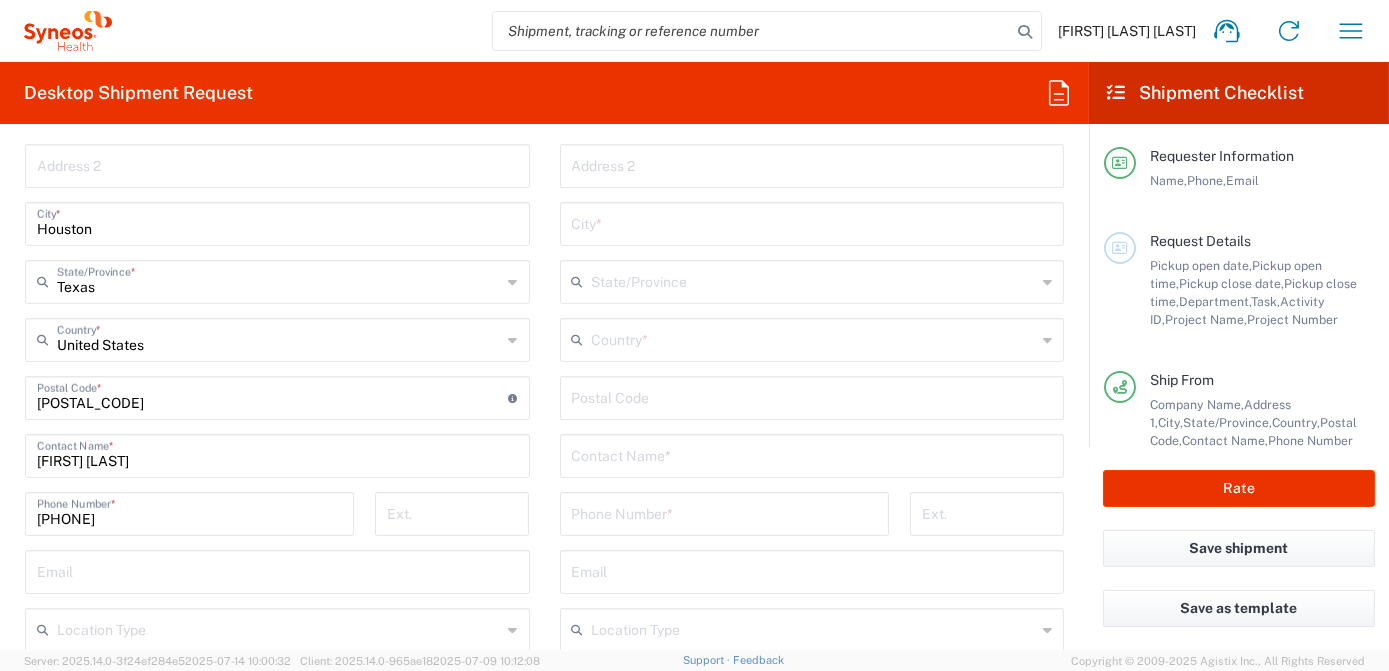 click at bounding box center (812, 454) 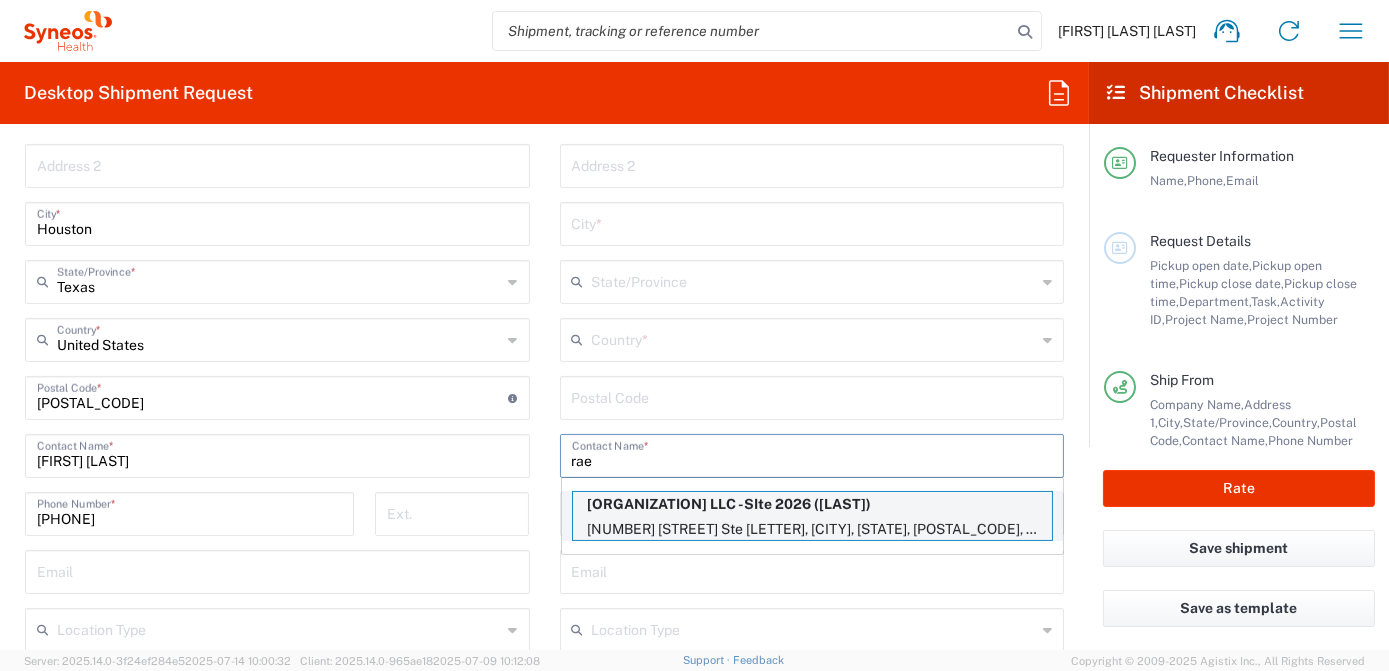 type on "rae" 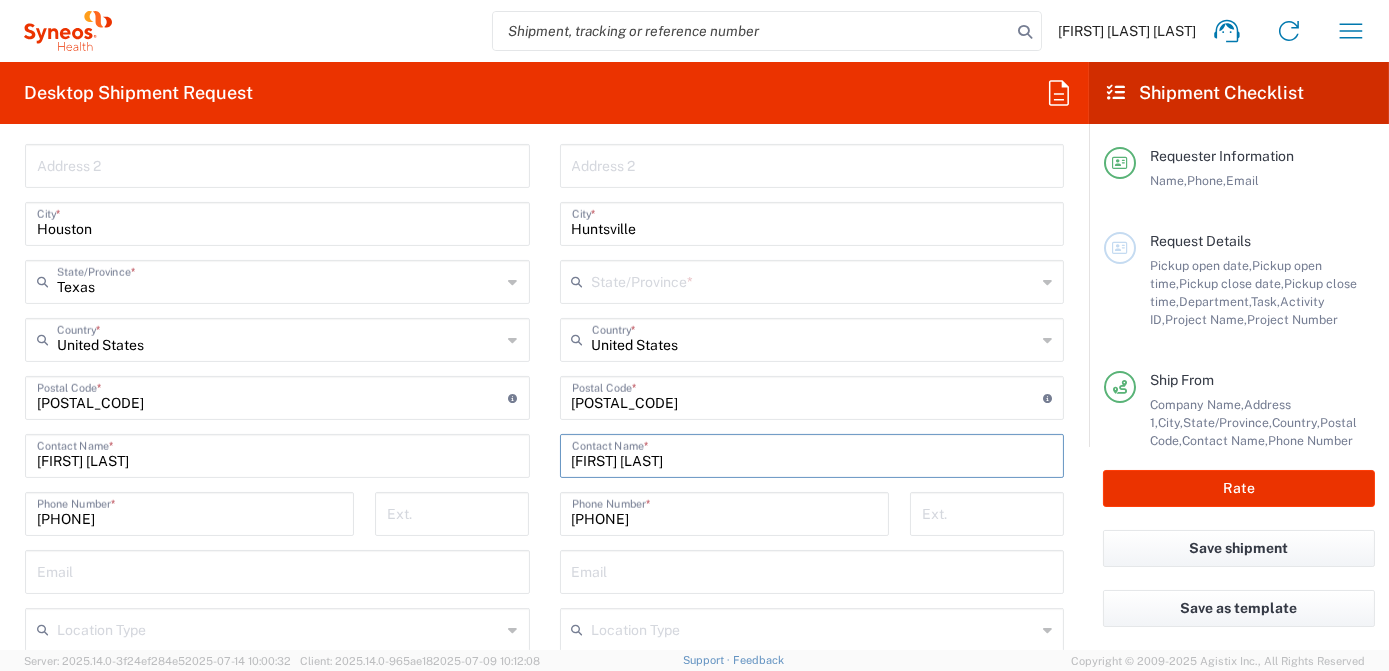 type on "Texas" 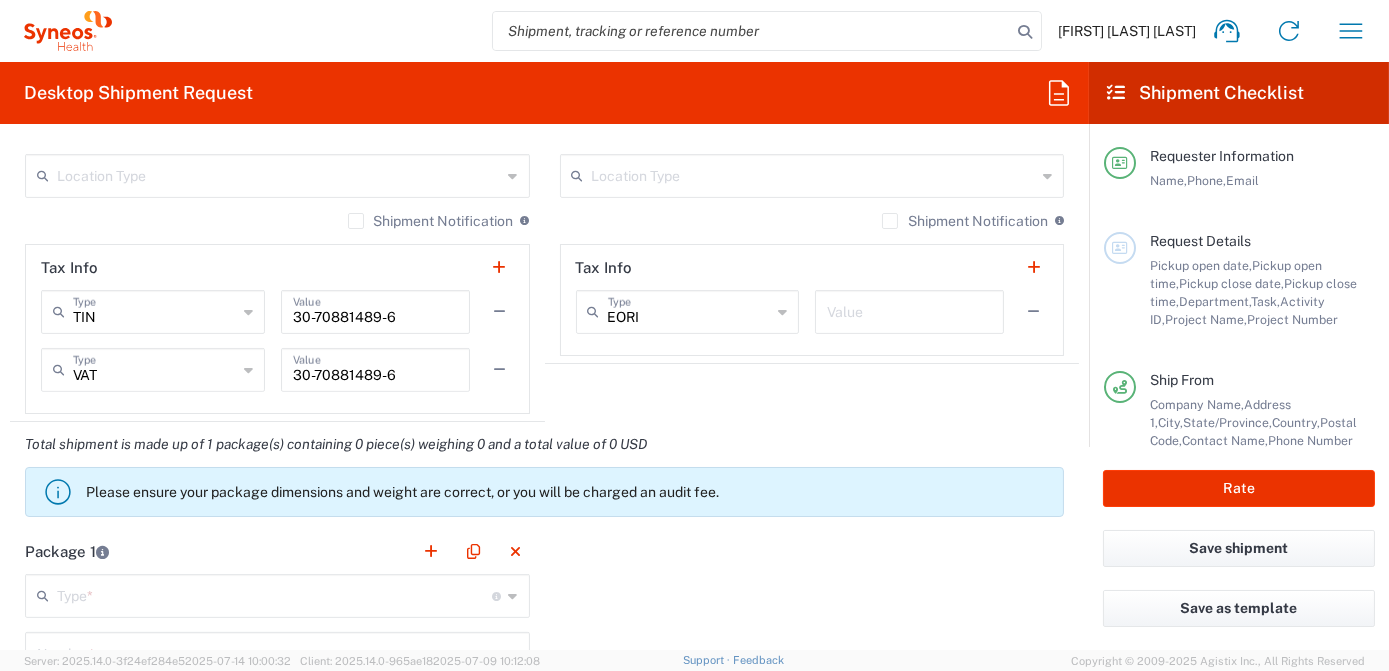 scroll, scrollTop: 1545, scrollLeft: 0, axis: vertical 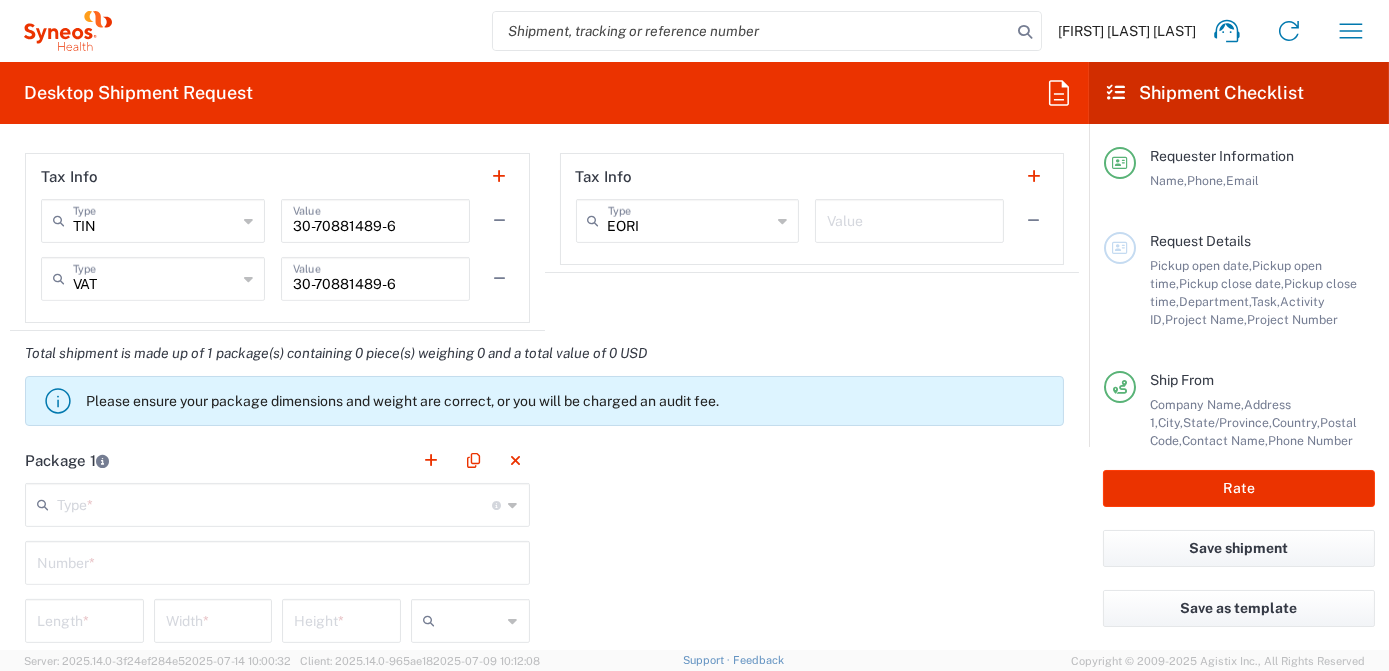 click at bounding box center [275, 503] 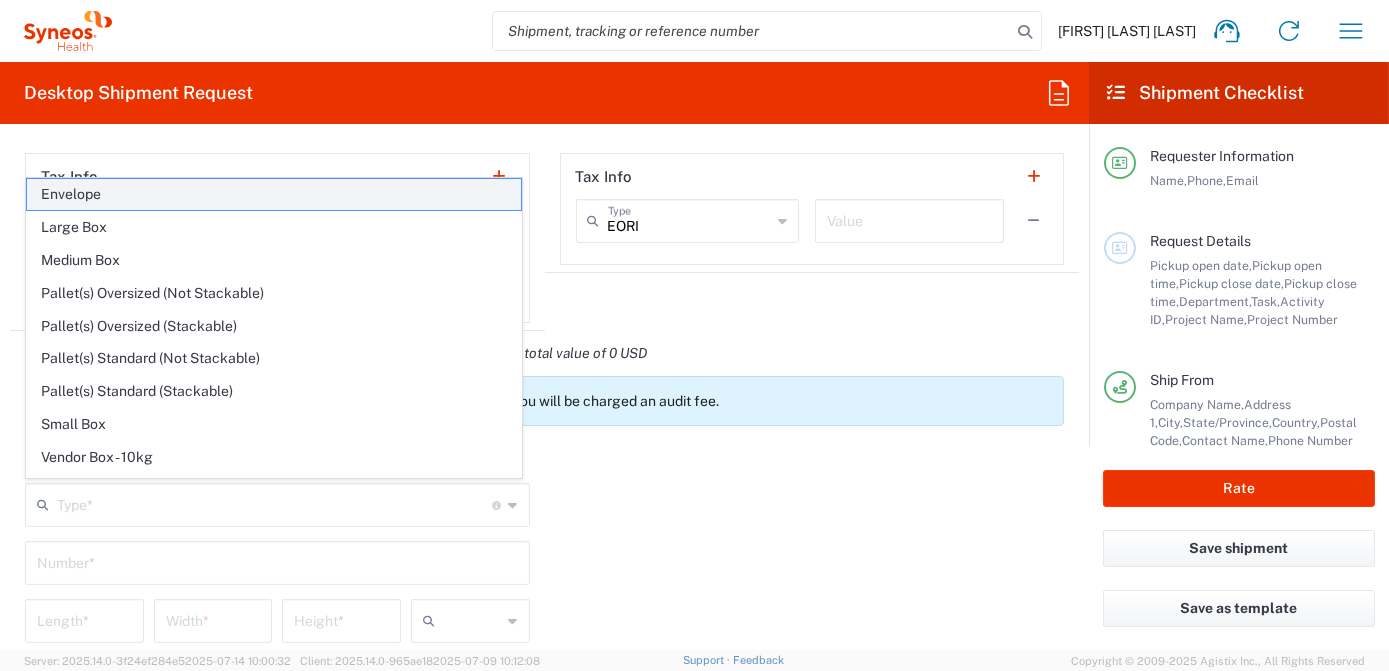 click on "Envelope" 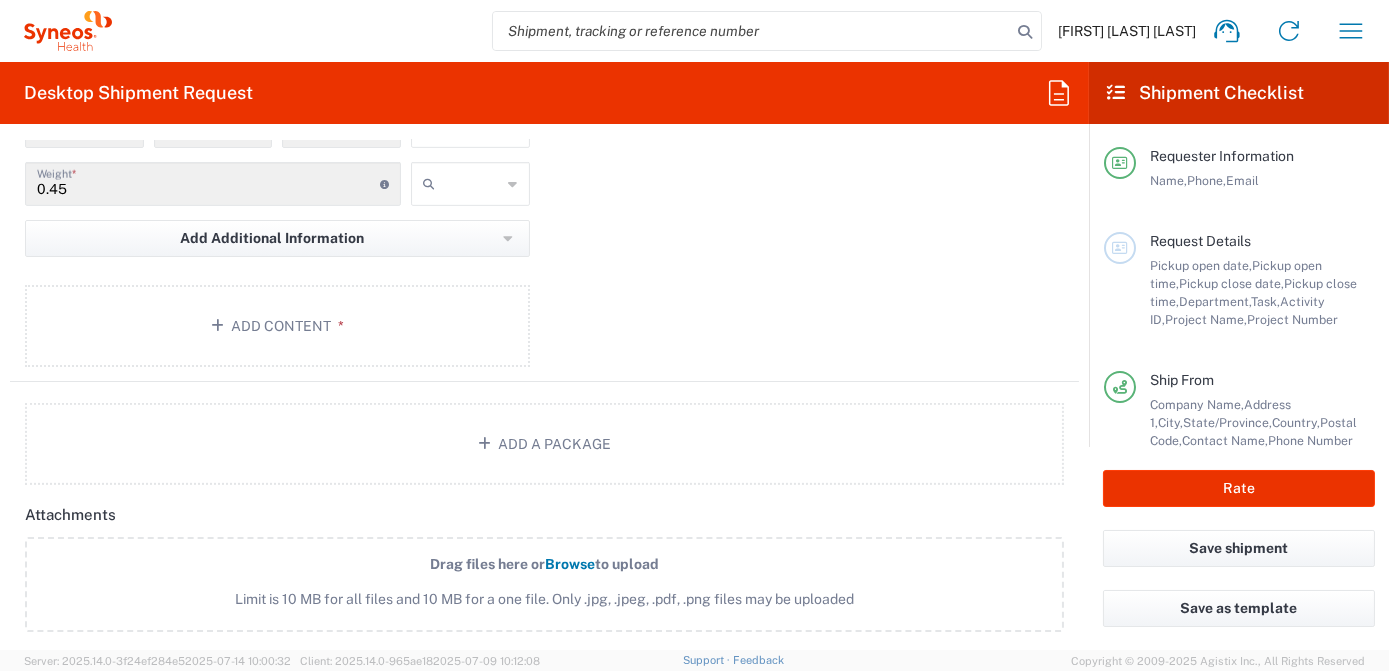 scroll, scrollTop: 2090, scrollLeft: 0, axis: vertical 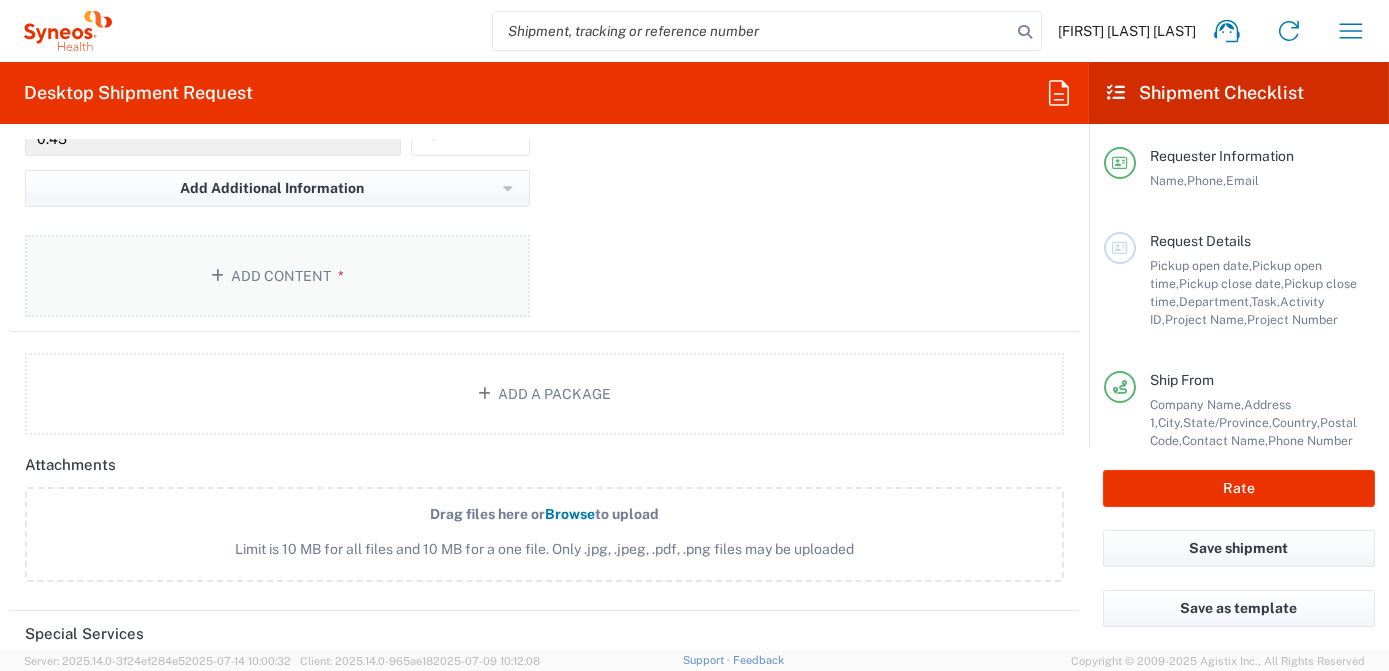 click 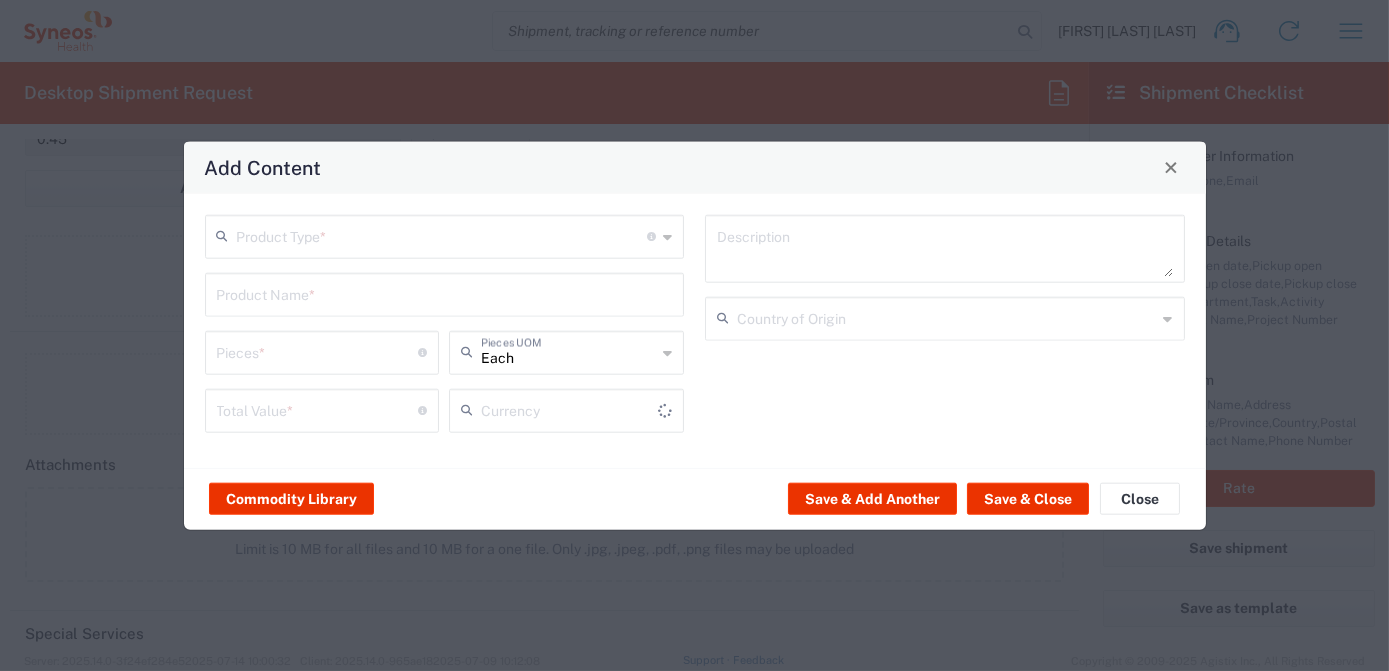 type on "US Dollar" 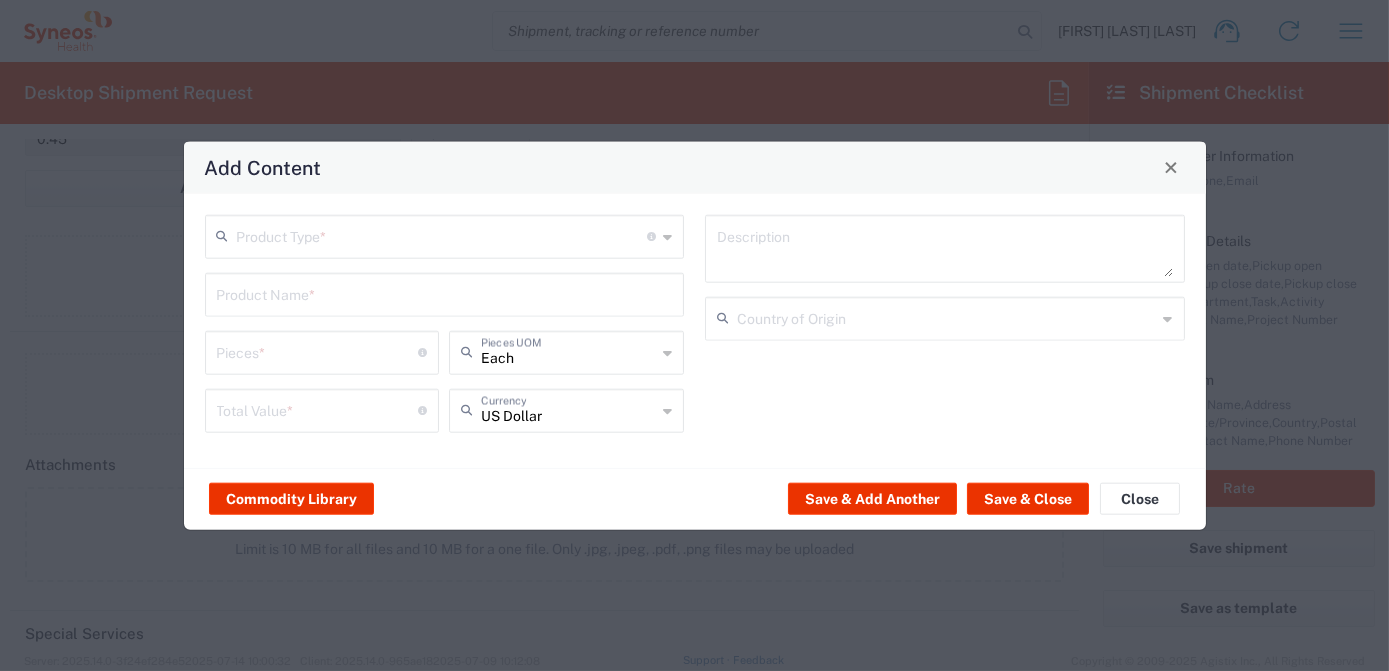 click at bounding box center (442, 234) 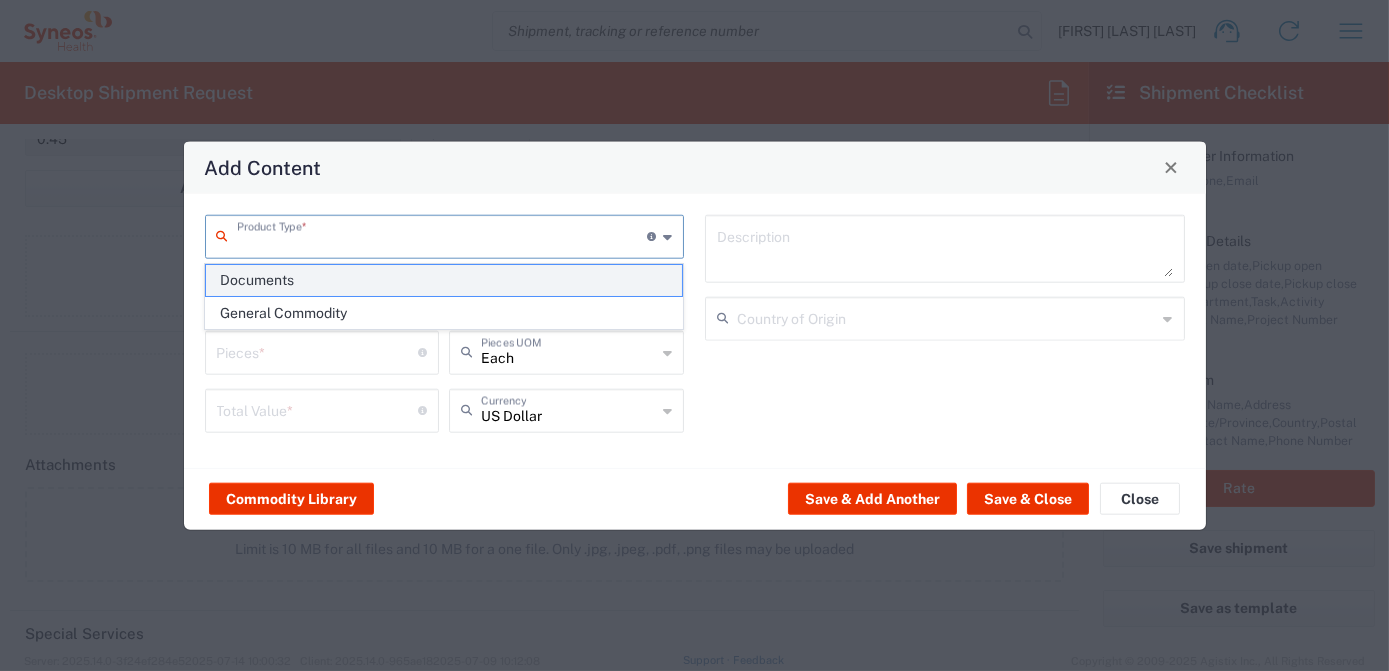 click on "Documents" 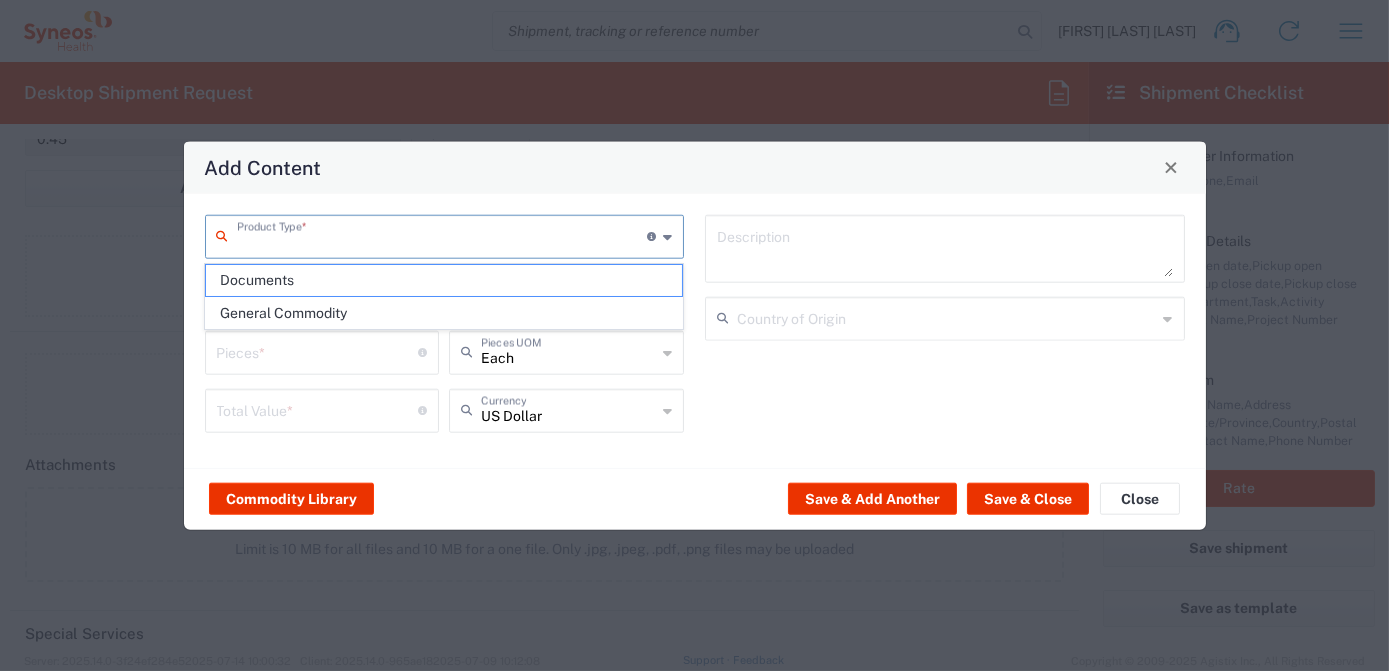 type on "Documents" 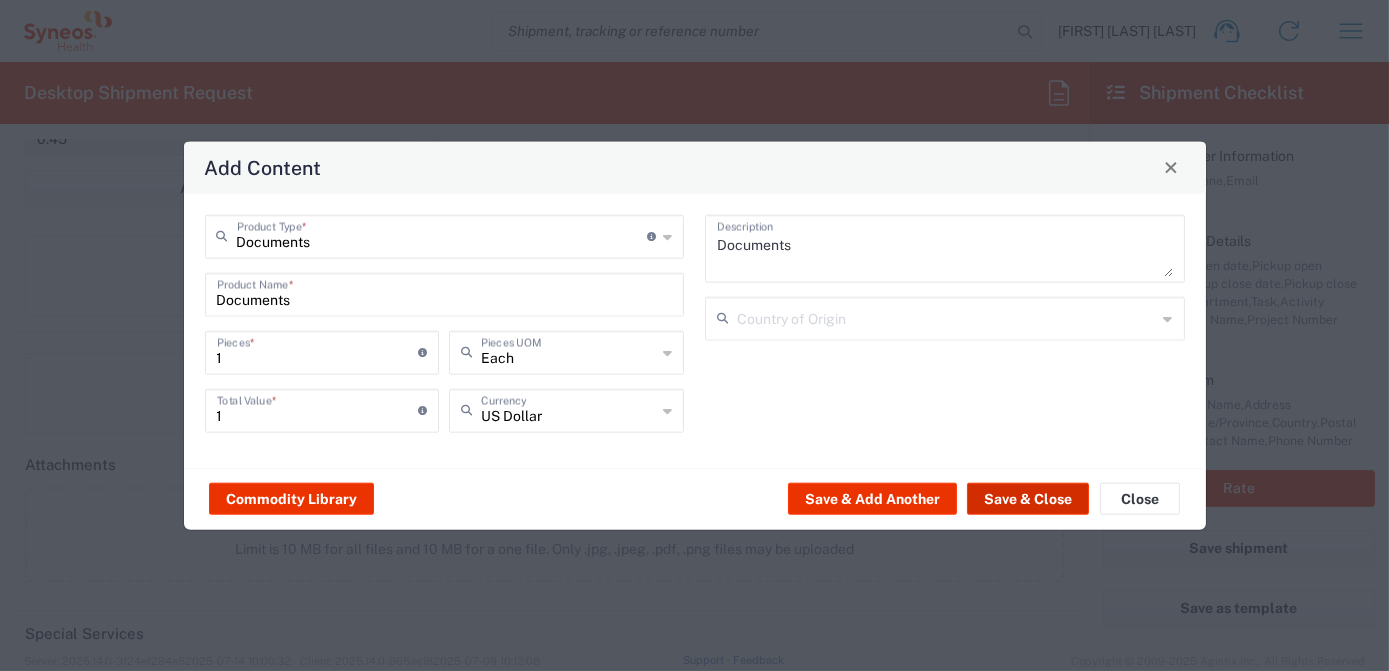 click on "Save & Close" 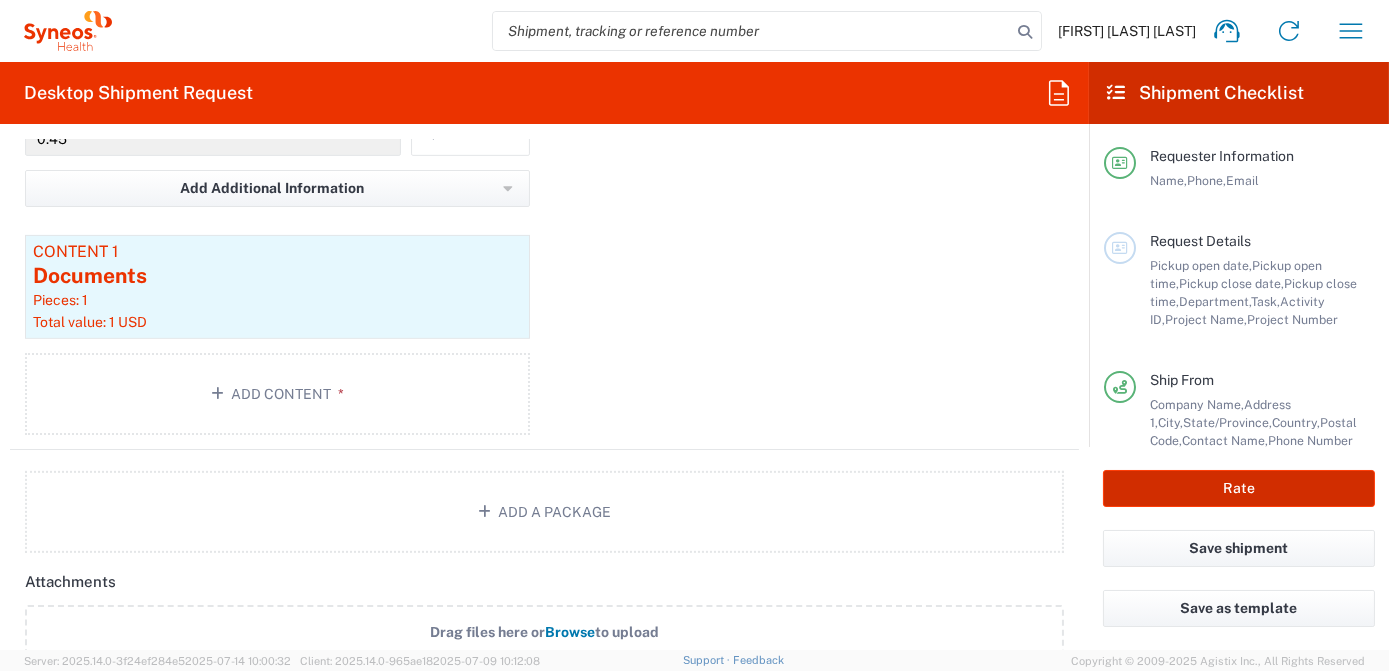 click on "Rate" 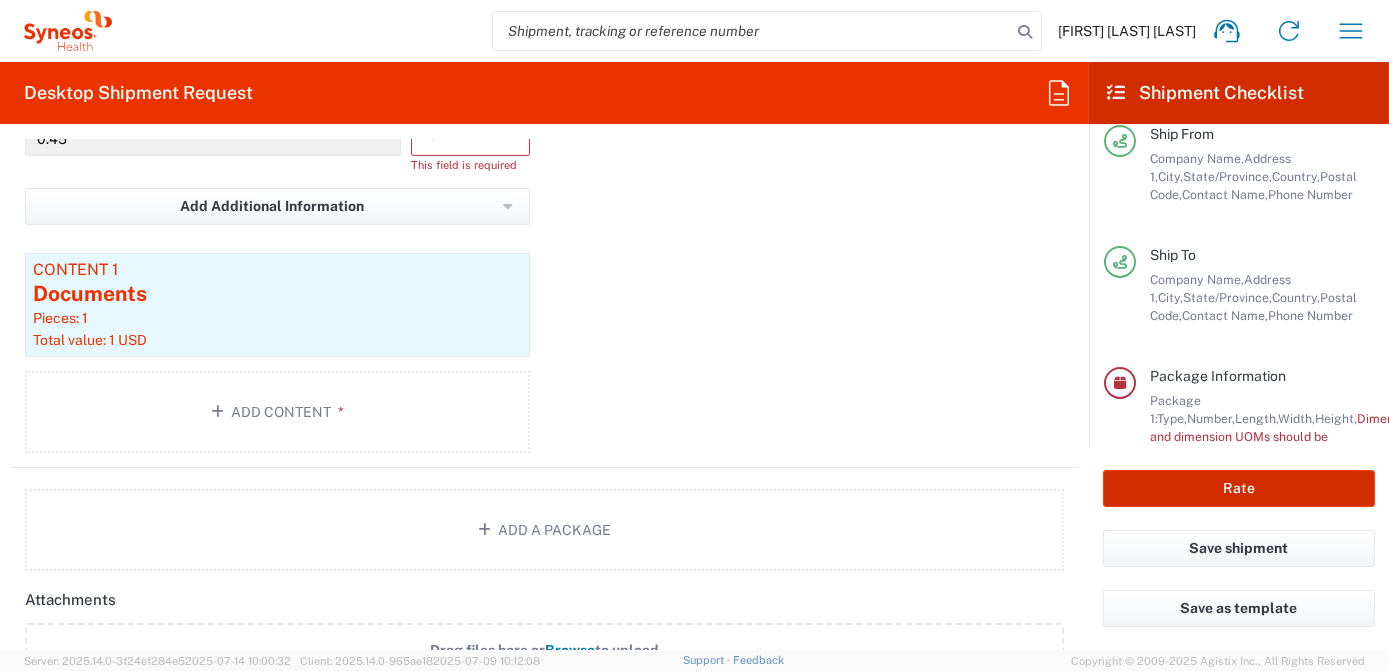 scroll, scrollTop: 320, scrollLeft: 0, axis: vertical 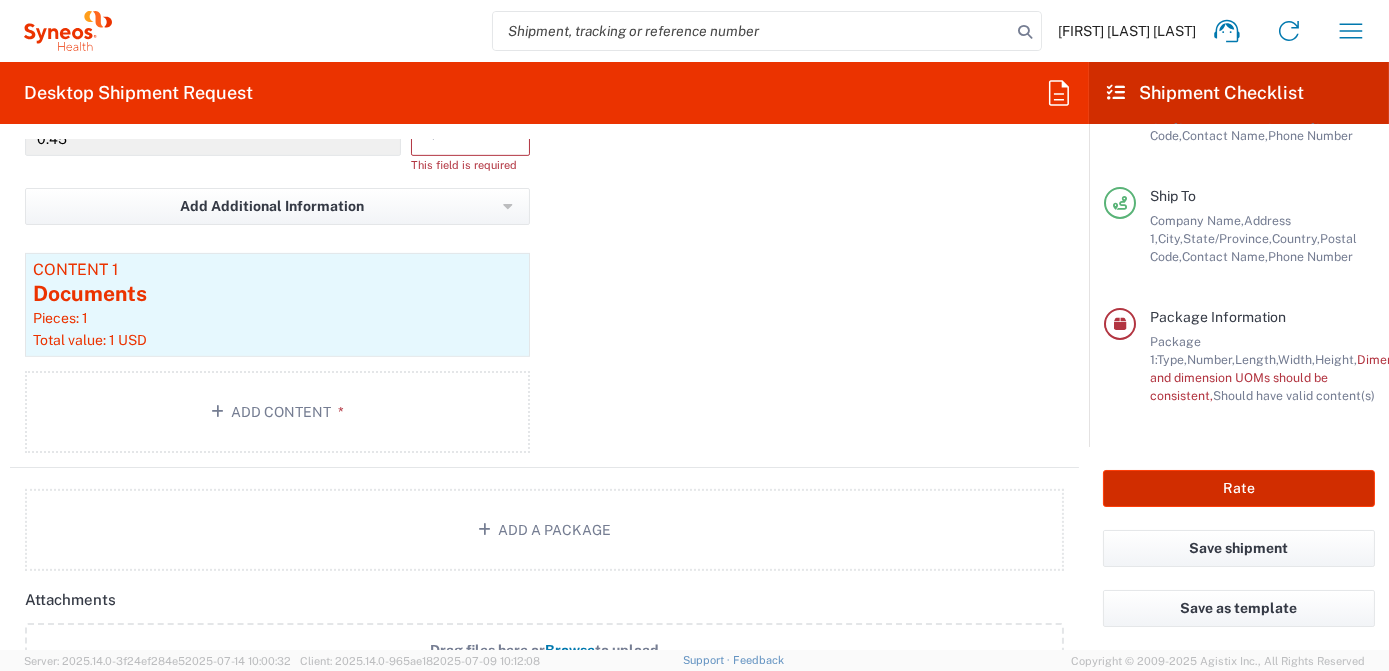 type on "7063334" 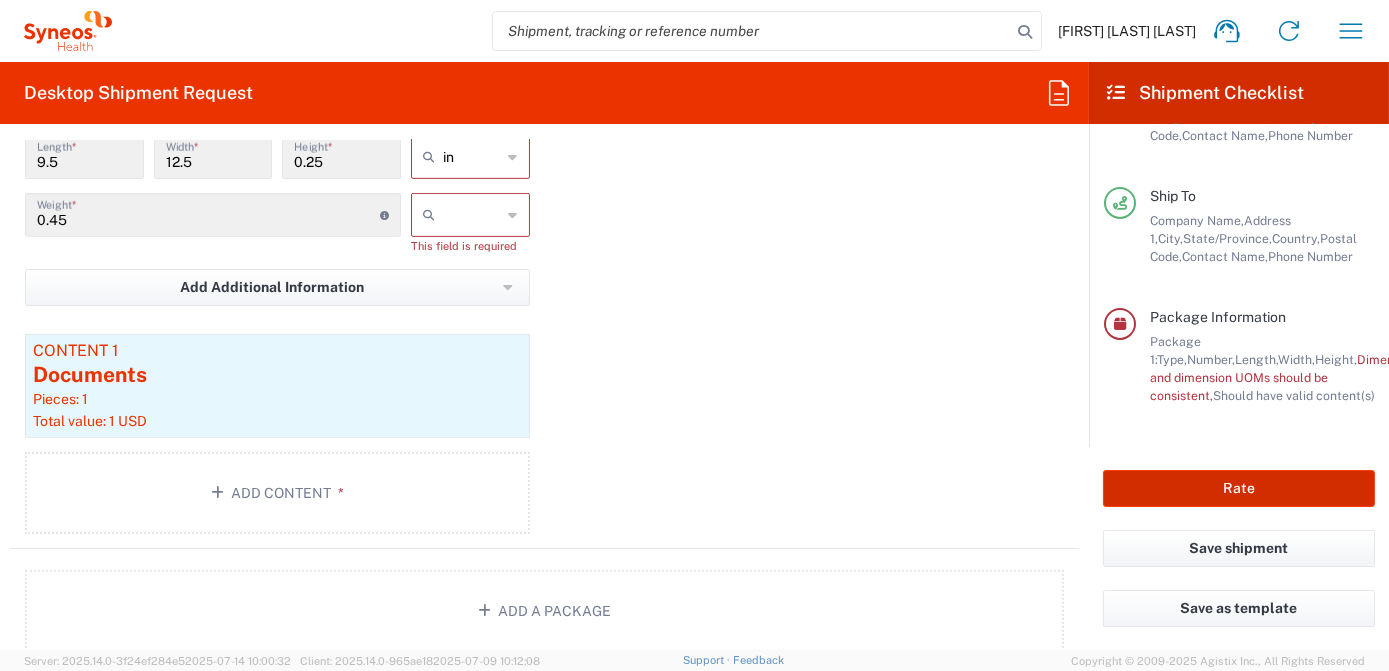 scroll, scrollTop: 1818, scrollLeft: 0, axis: vertical 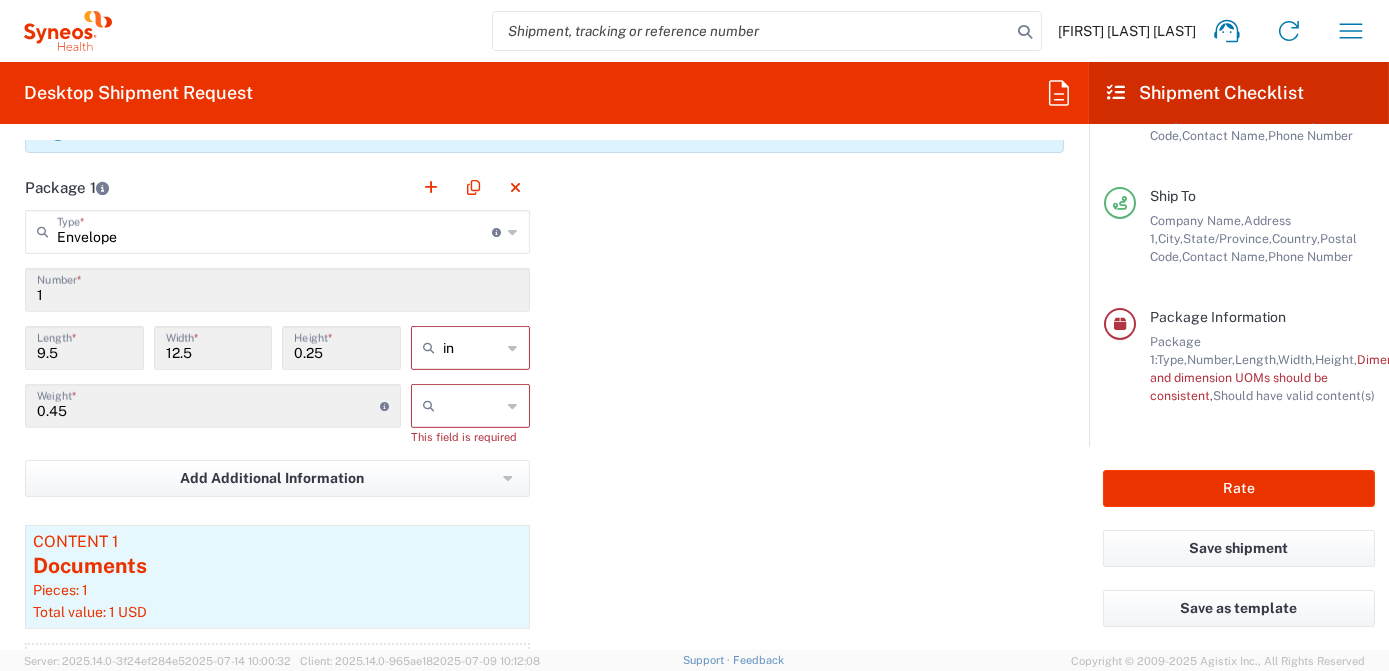 click at bounding box center (472, 406) 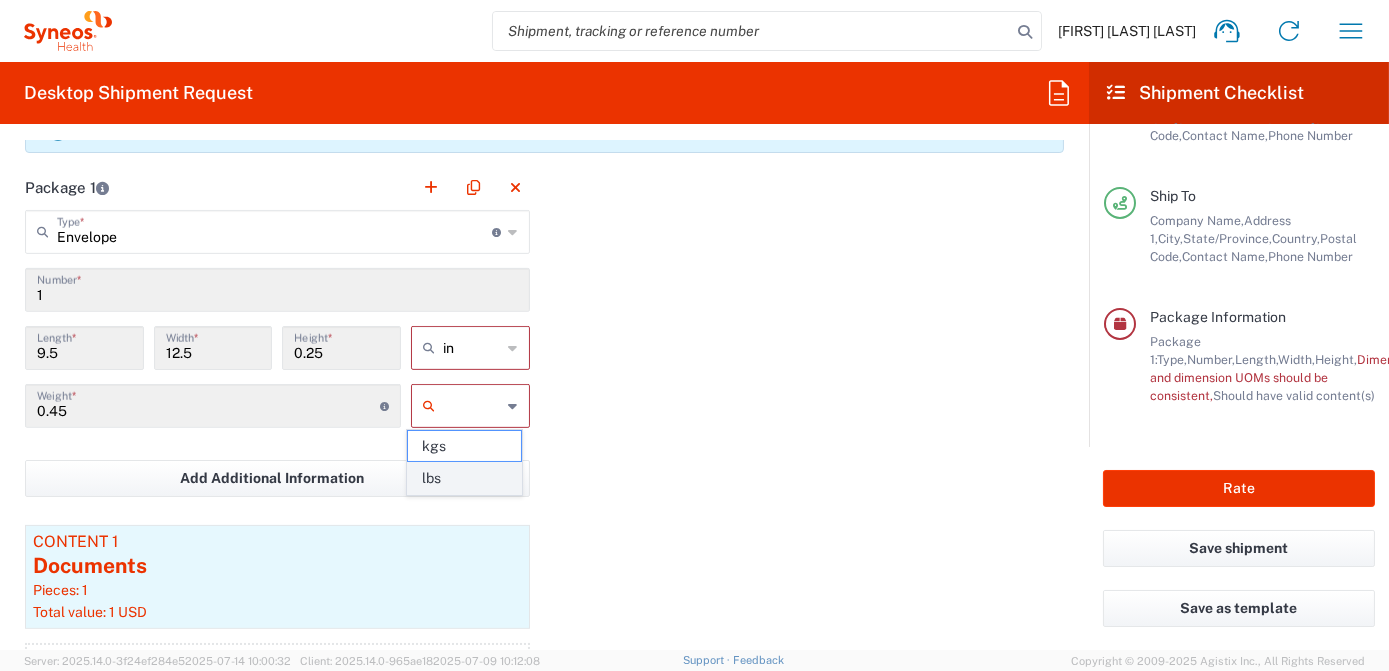 click on "lbs" 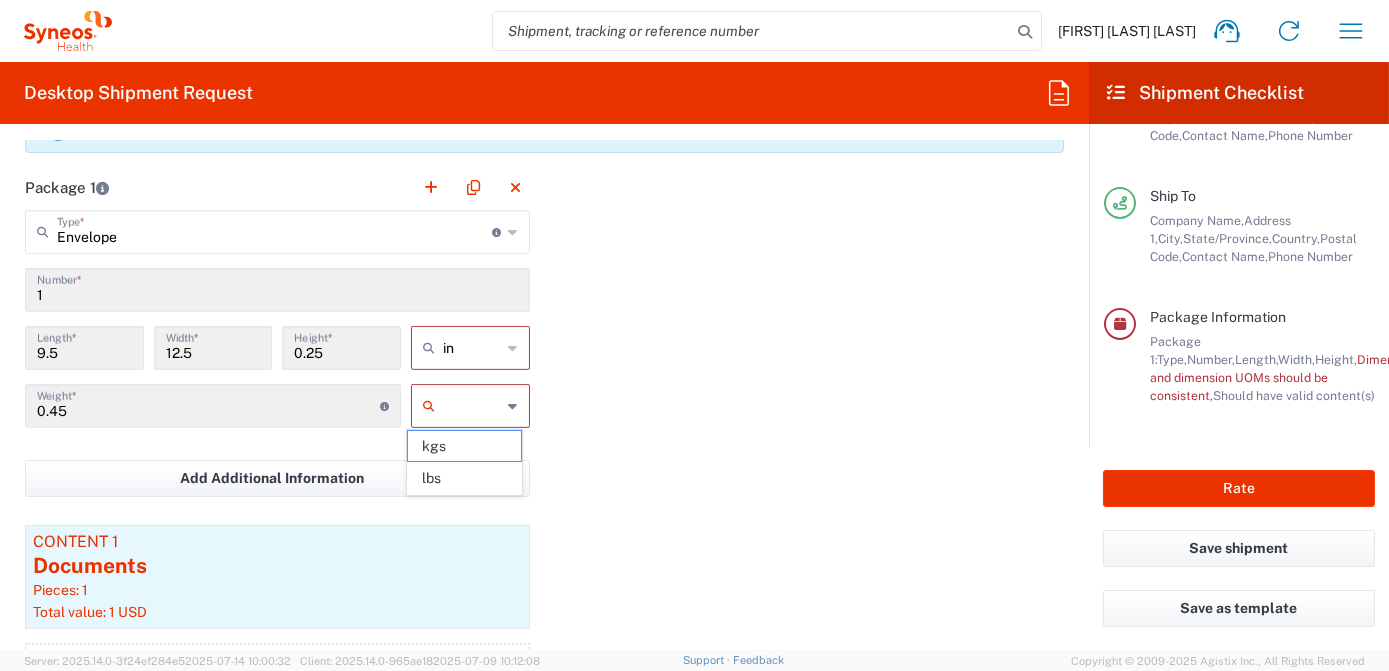 type on "lbs" 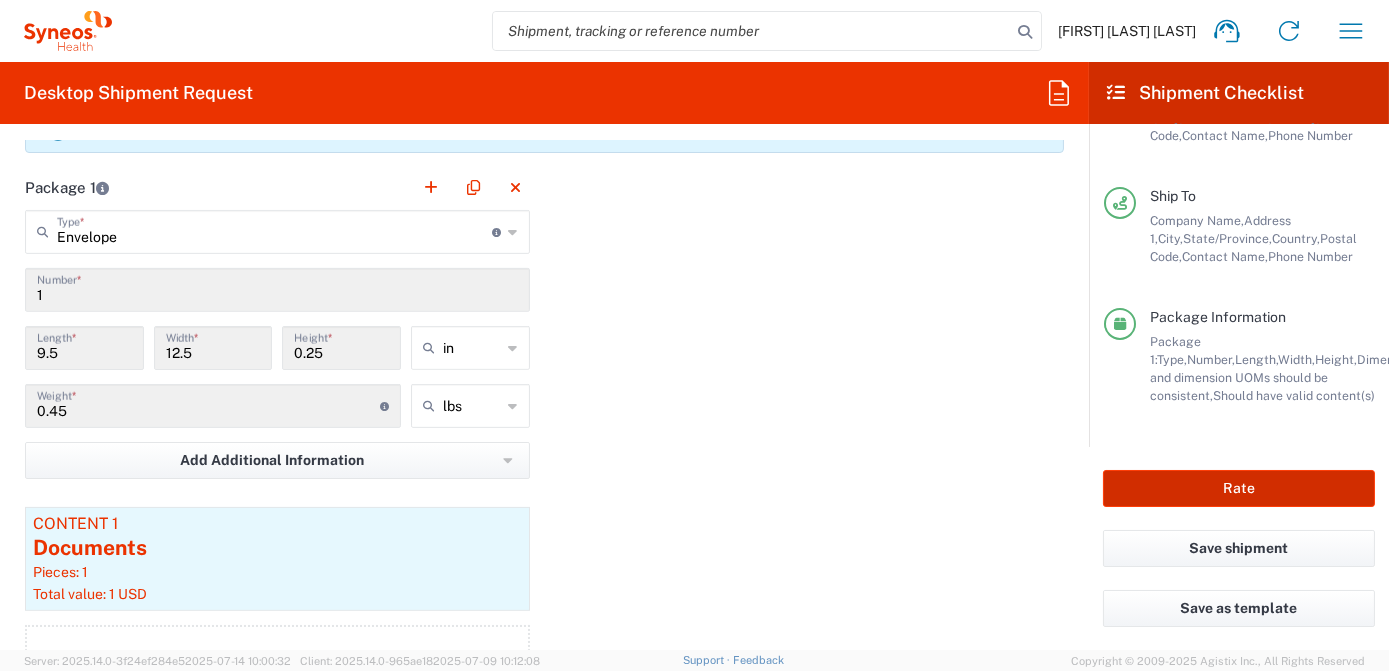 click on "Rate" 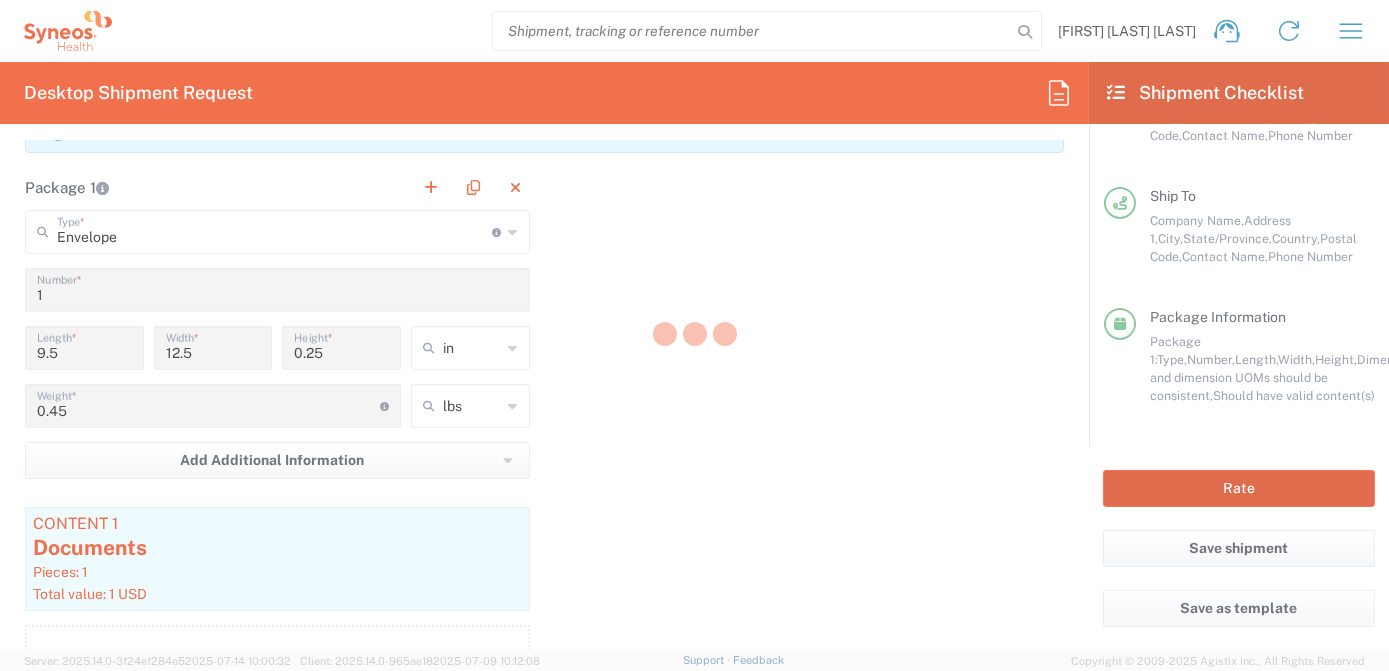 click 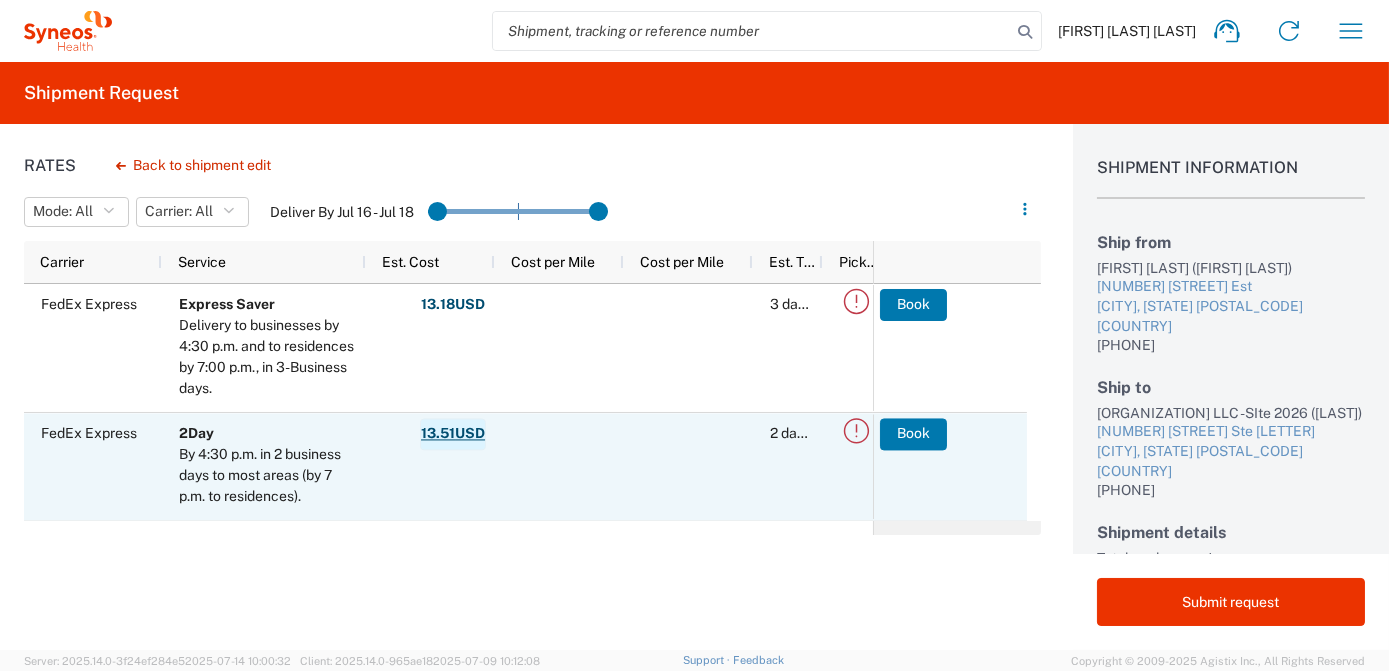 scroll, scrollTop: 180, scrollLeft: 0, axis: vertical 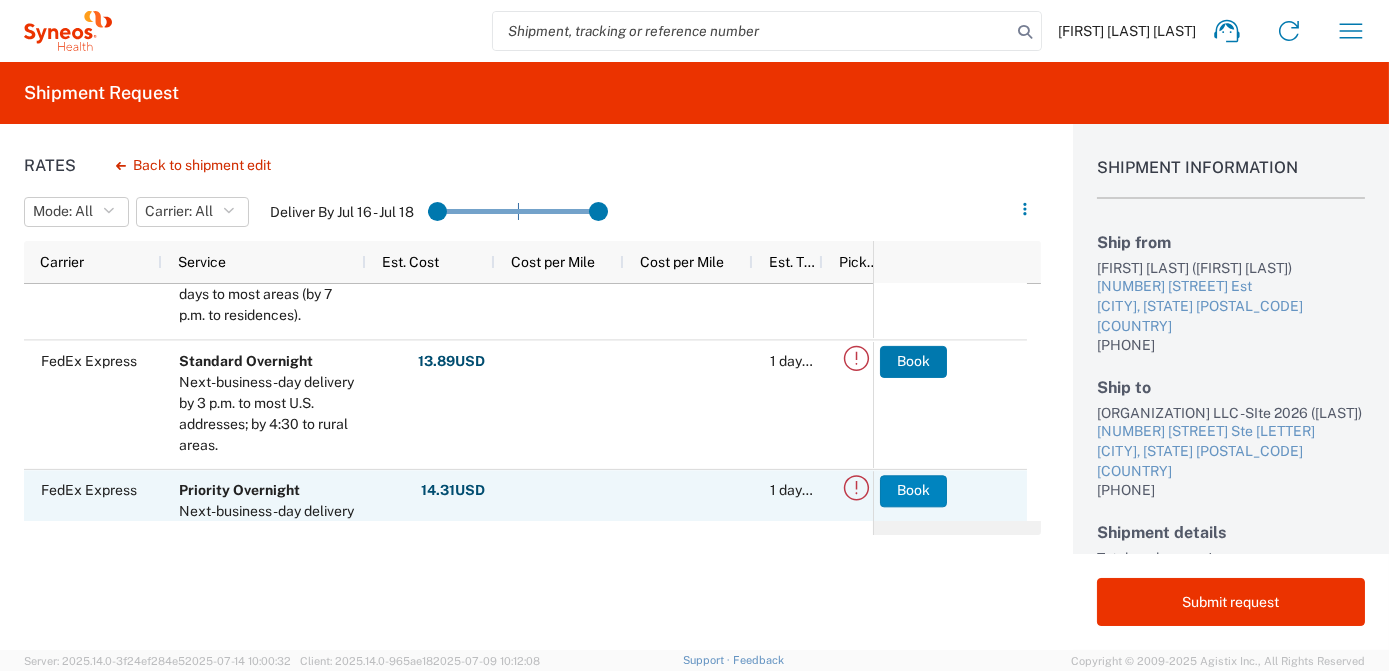 click on "Book" 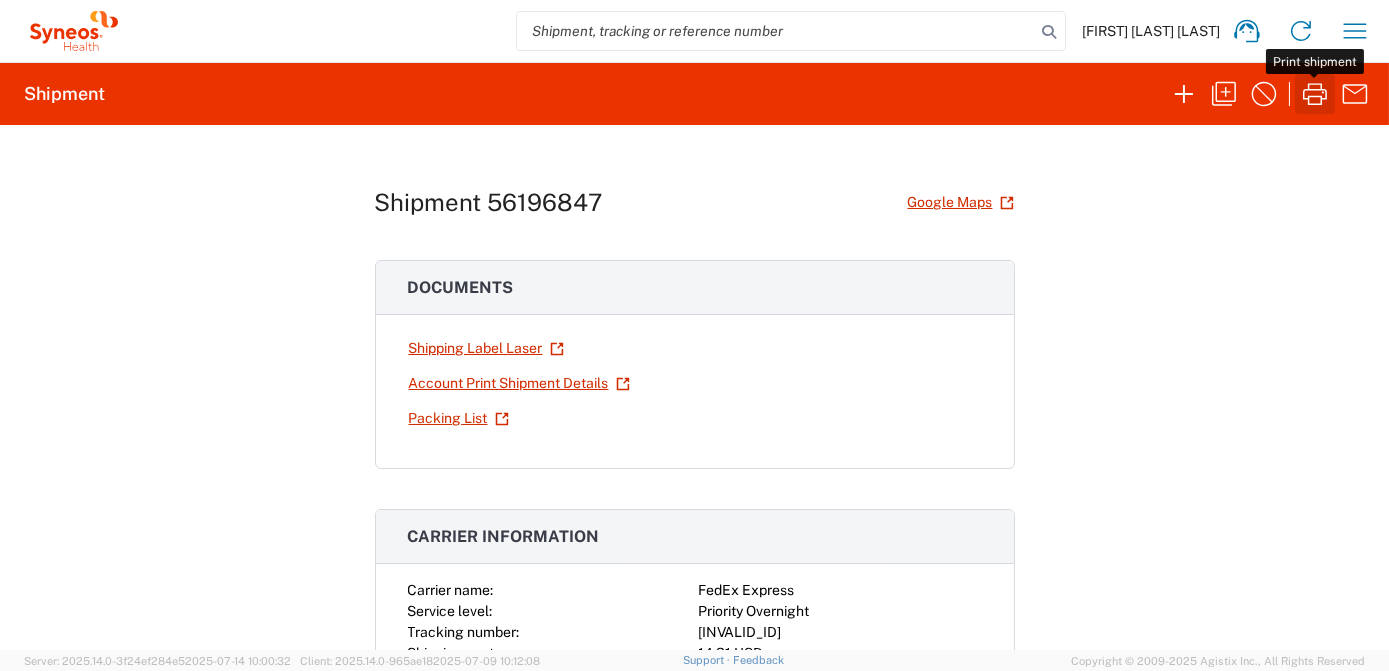 click 